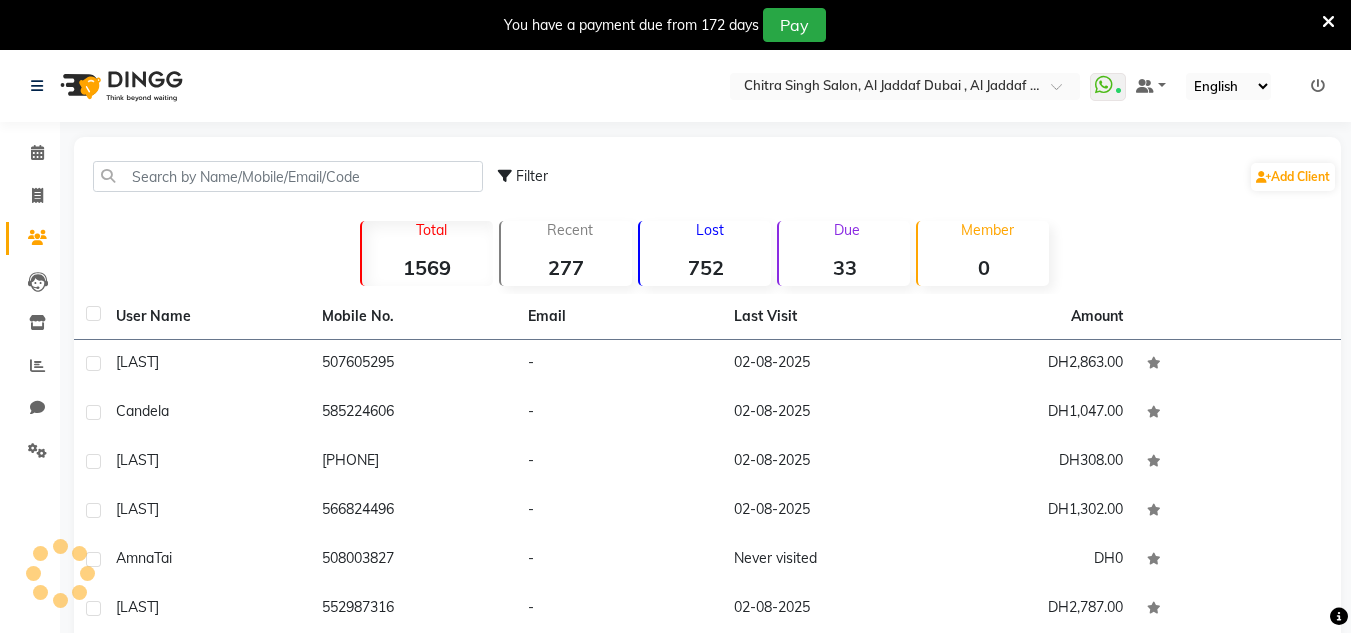 scroll, scrollTop: 0, scrollLeft: 0, axis: both 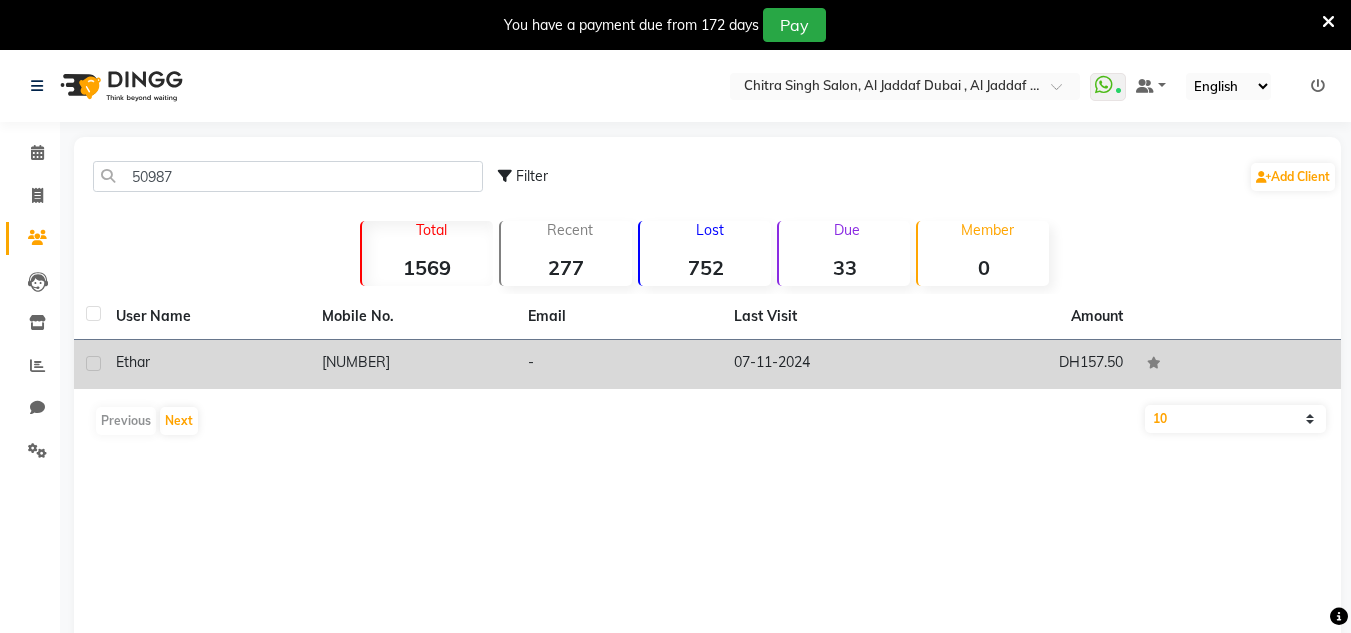 type on "50987" 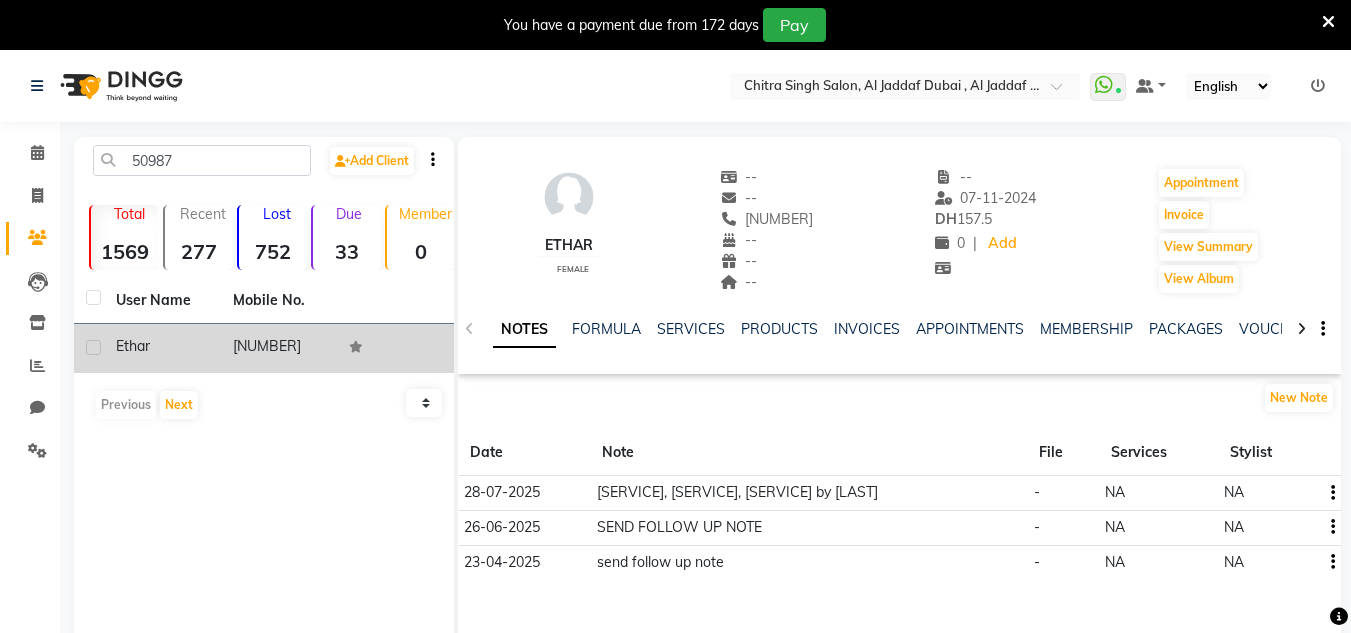 click on "SERVICES" 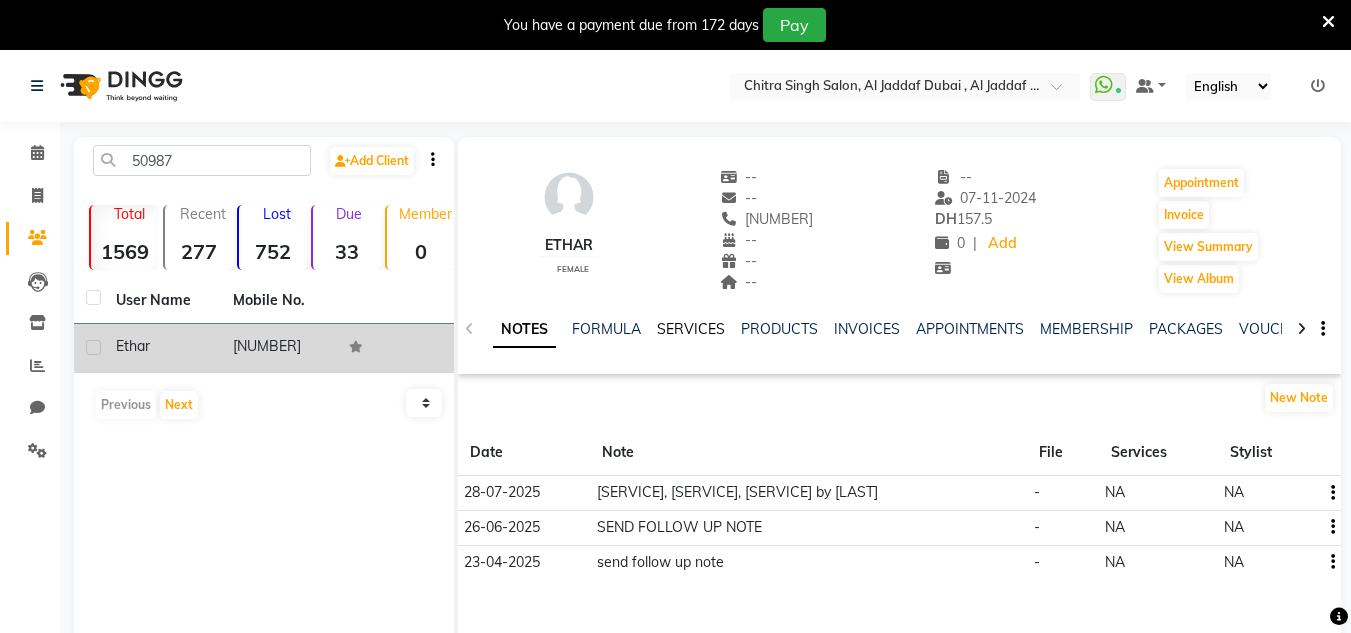 click on "SERVICES" 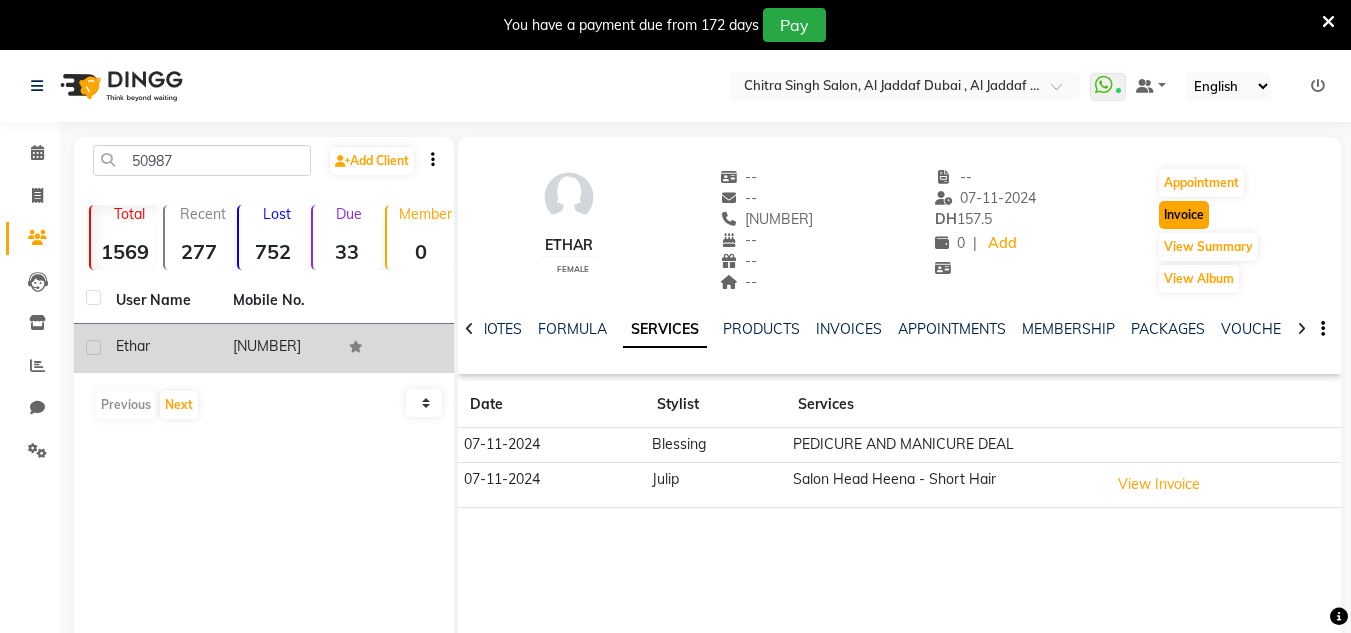 click on "Invoice" 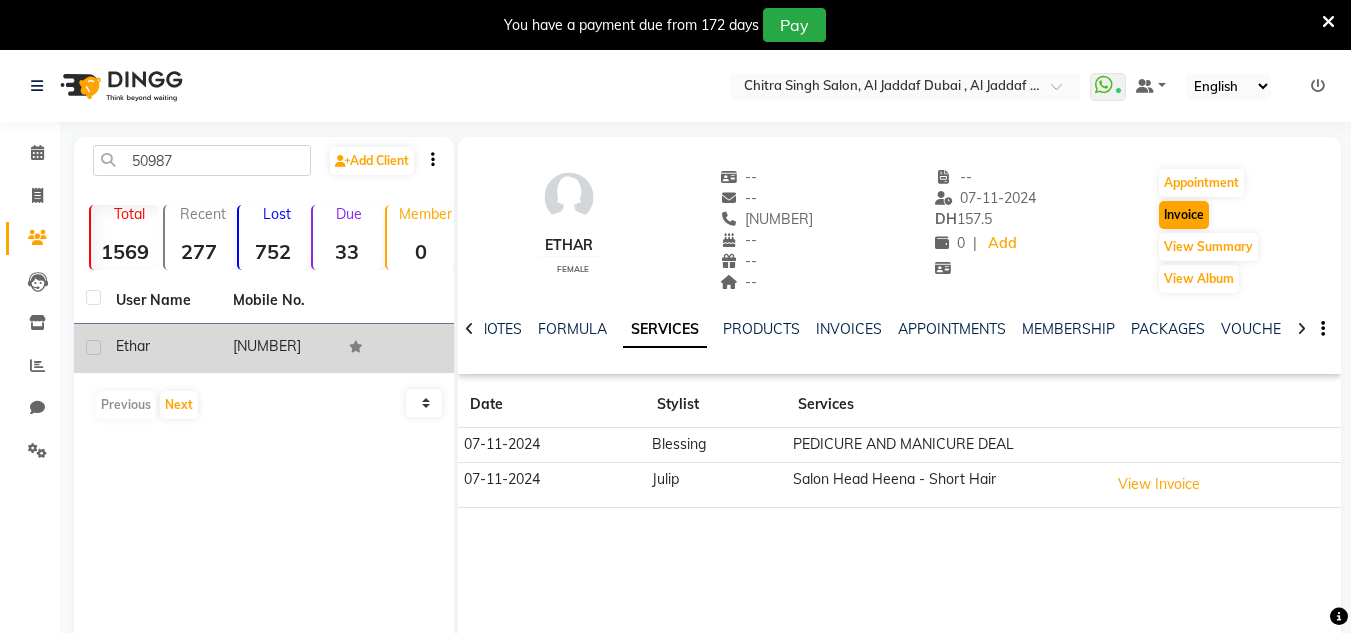 select on "service" 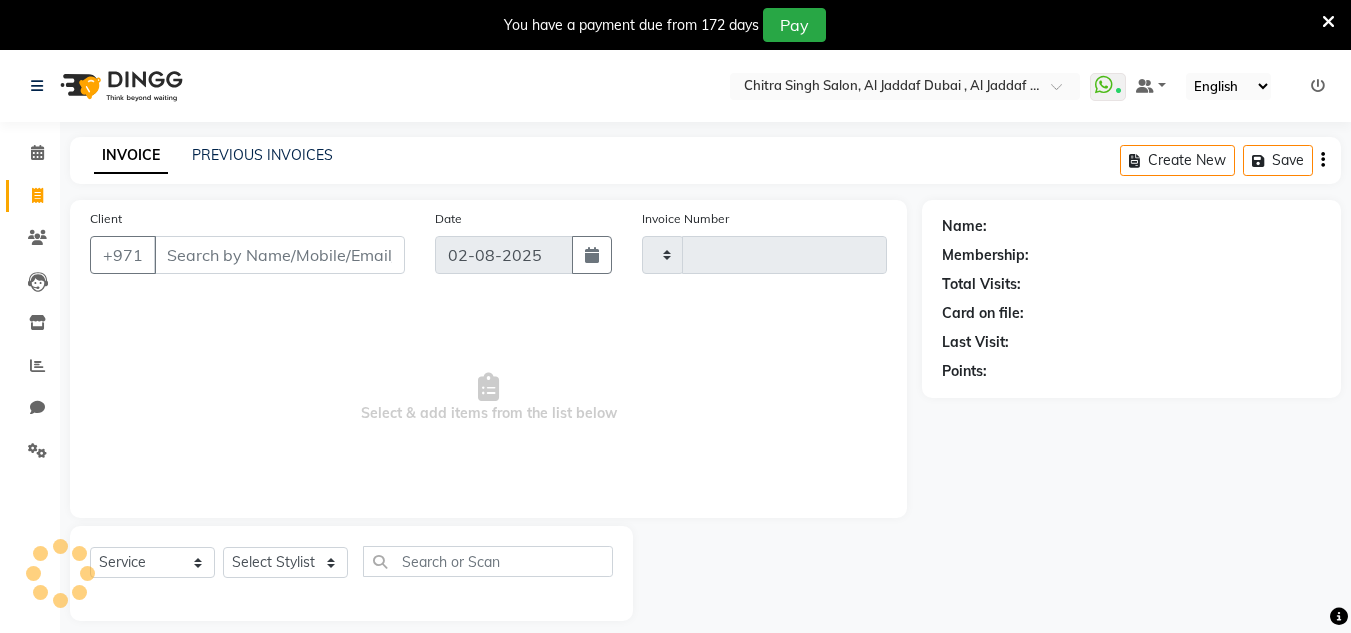 scroll, scrollTop: 50, scrollLeft: 0, axis: vertical 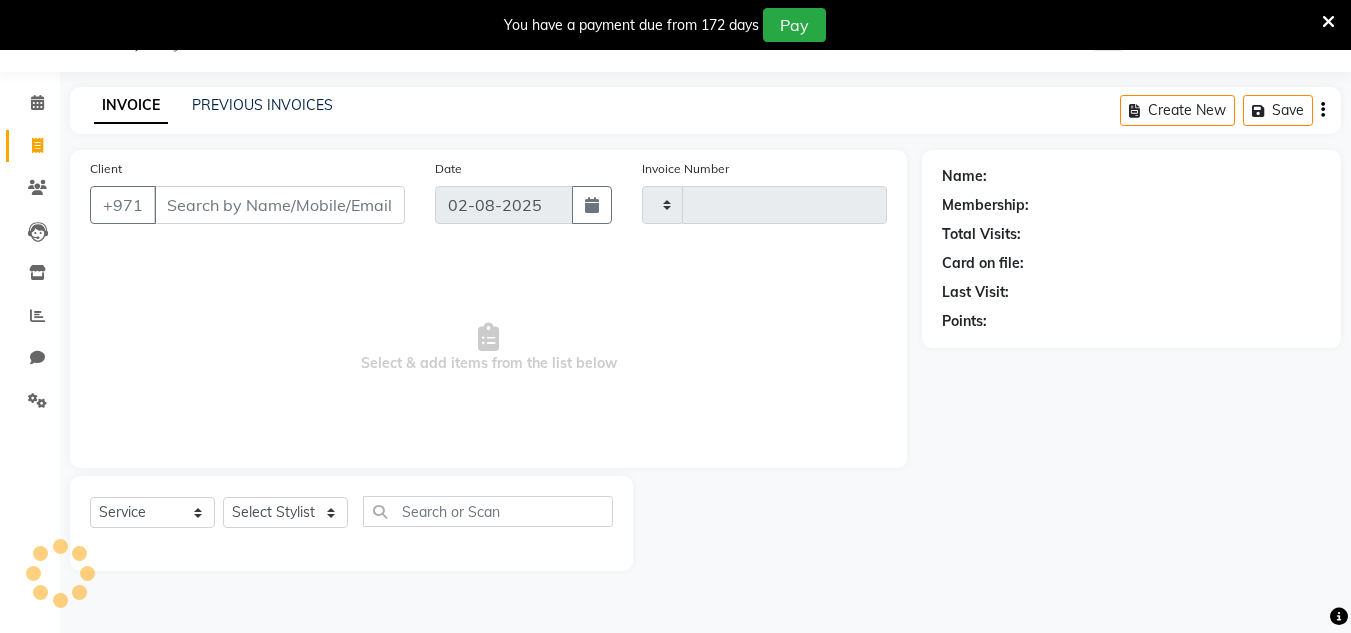 type on "1062" 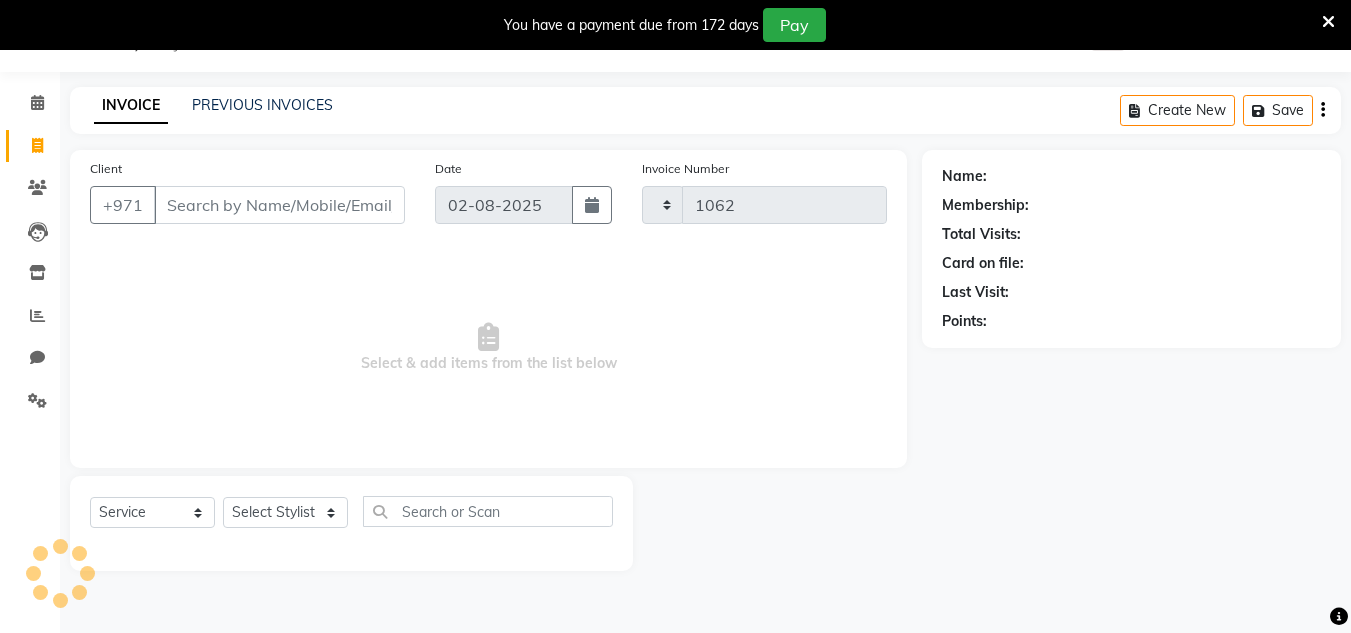select on "4069" 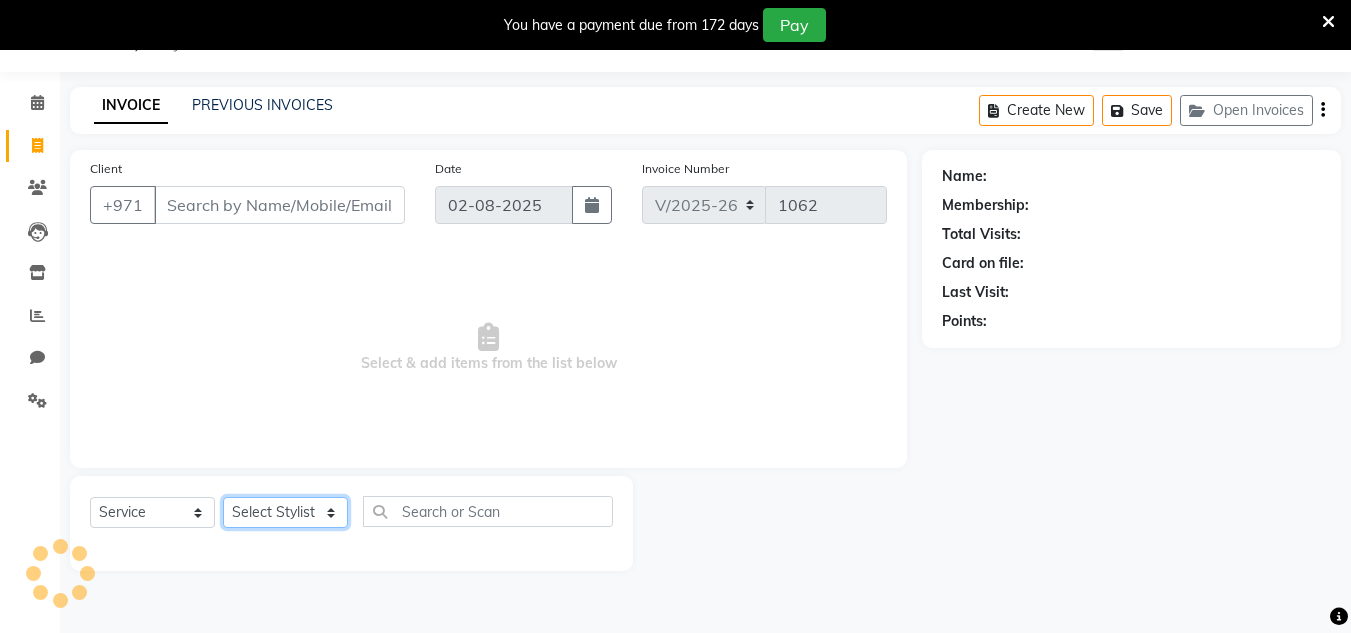 drag, startPoint x: 301, startPoint y: 519, endPoint x: 291, endPoint y: 481, distance: 39.293766 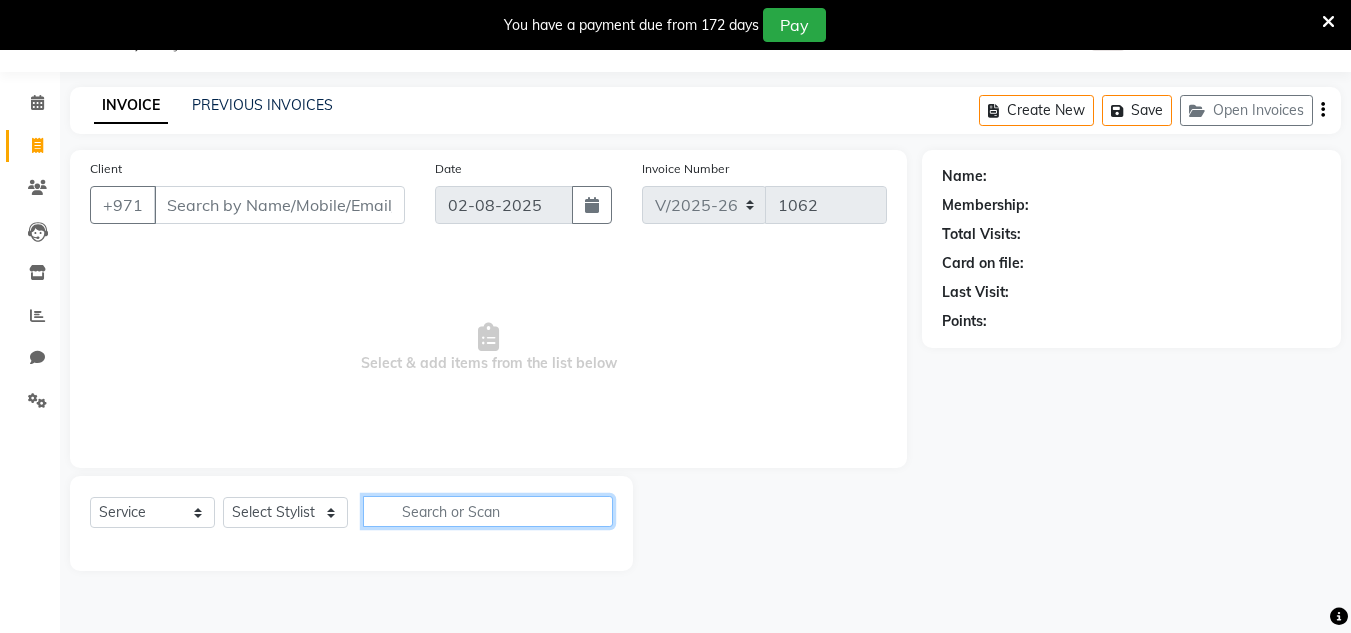 type on "[PHONE]" 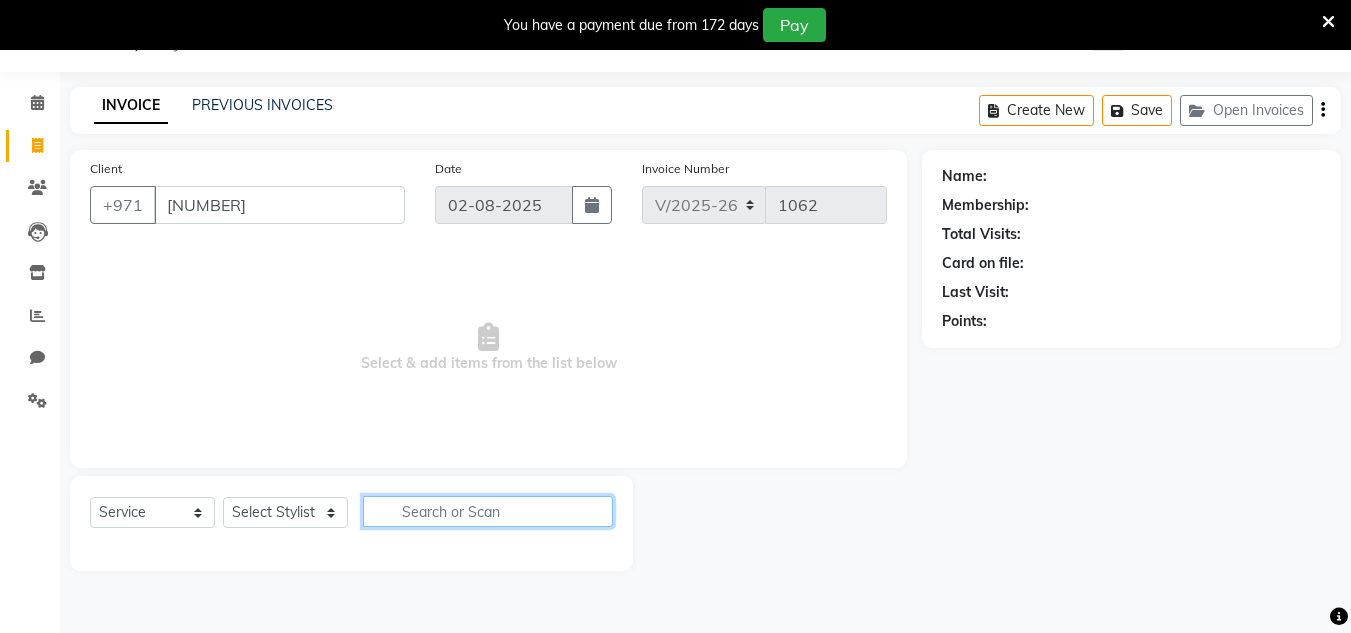 drag, startPoint x: 425, startPoint y: 519, endPoint x: 397, endPoint y: 522, distance: 28.160255 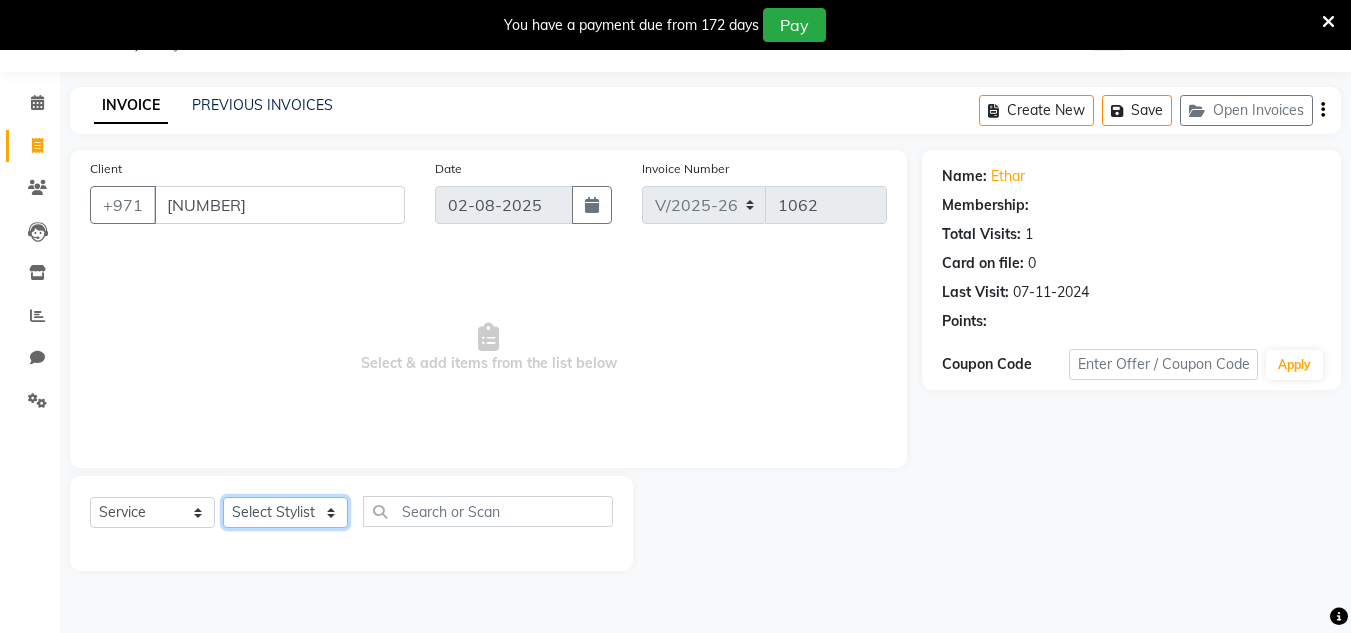 click on "Select Stylist [FIRST] [FIRST] [FIRST] [FIRST] [FIRST]" 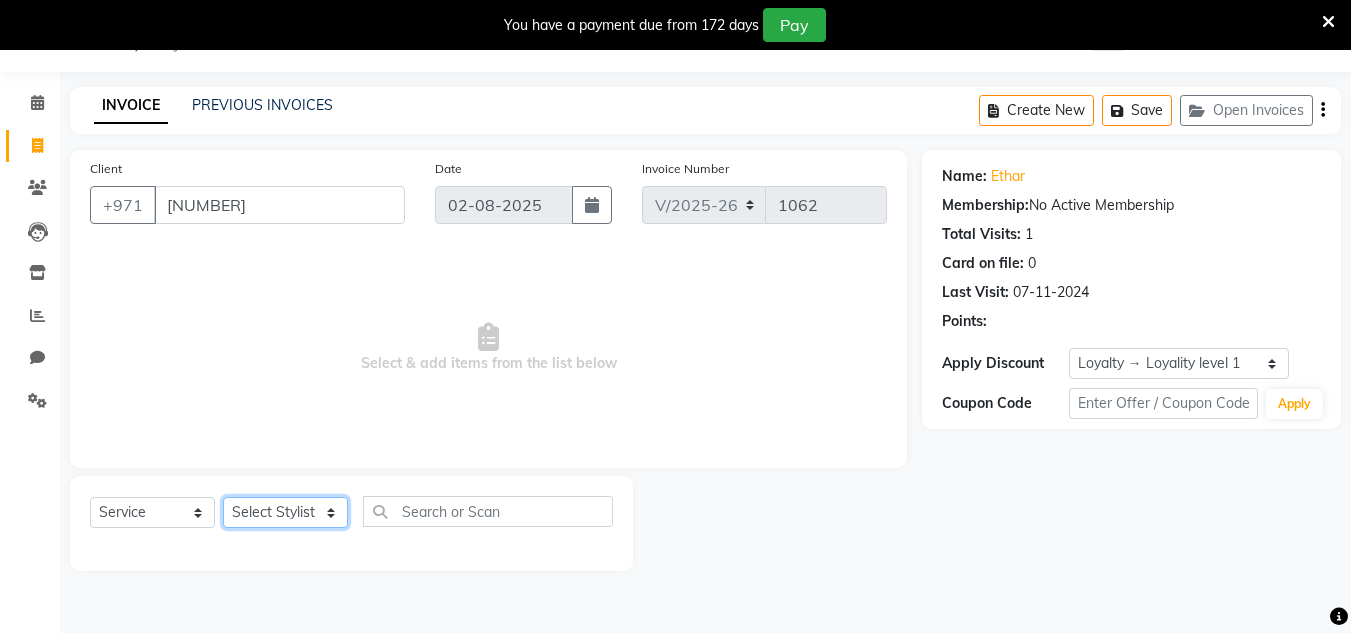 select on "45056" 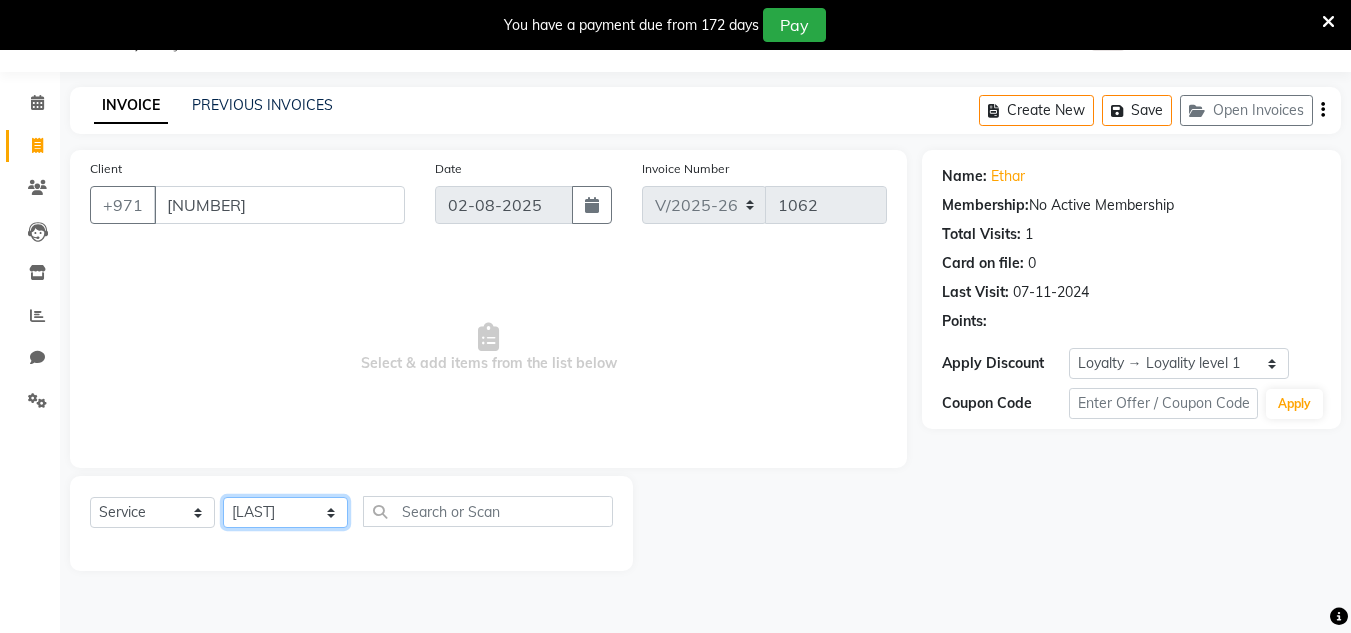 click on "Select Stylist [FIRST] [FIRST] [FIRST] [FIRST] [FIRST]" 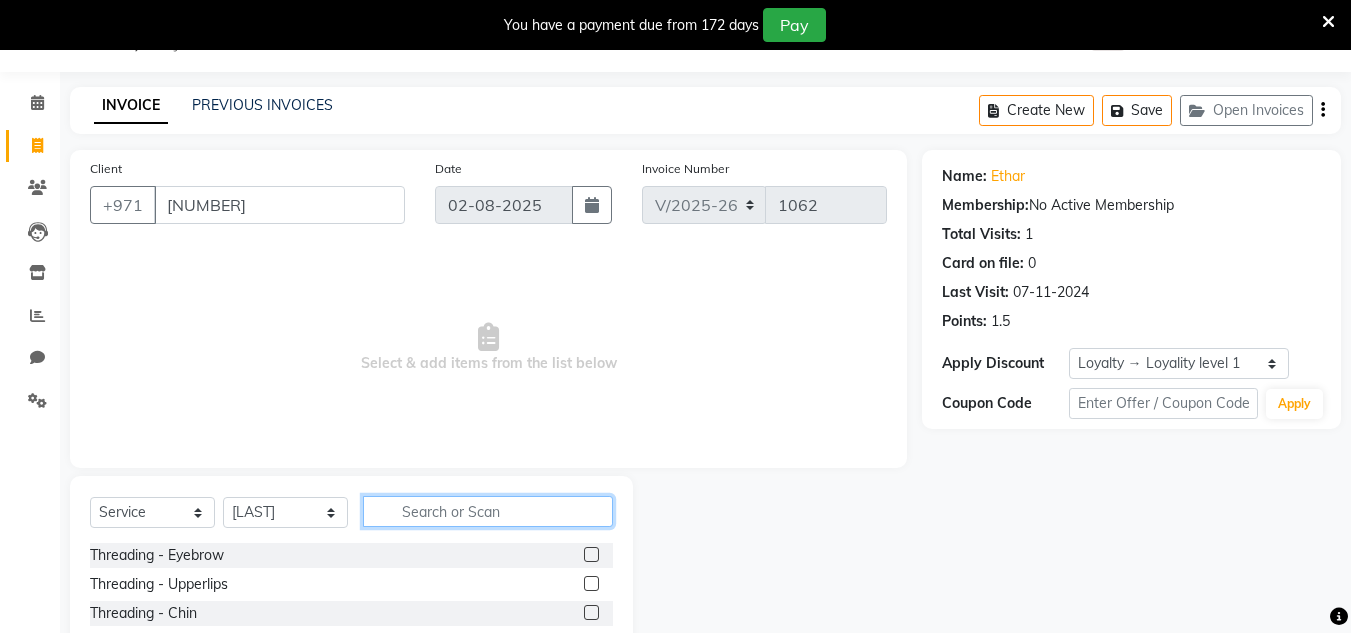 click 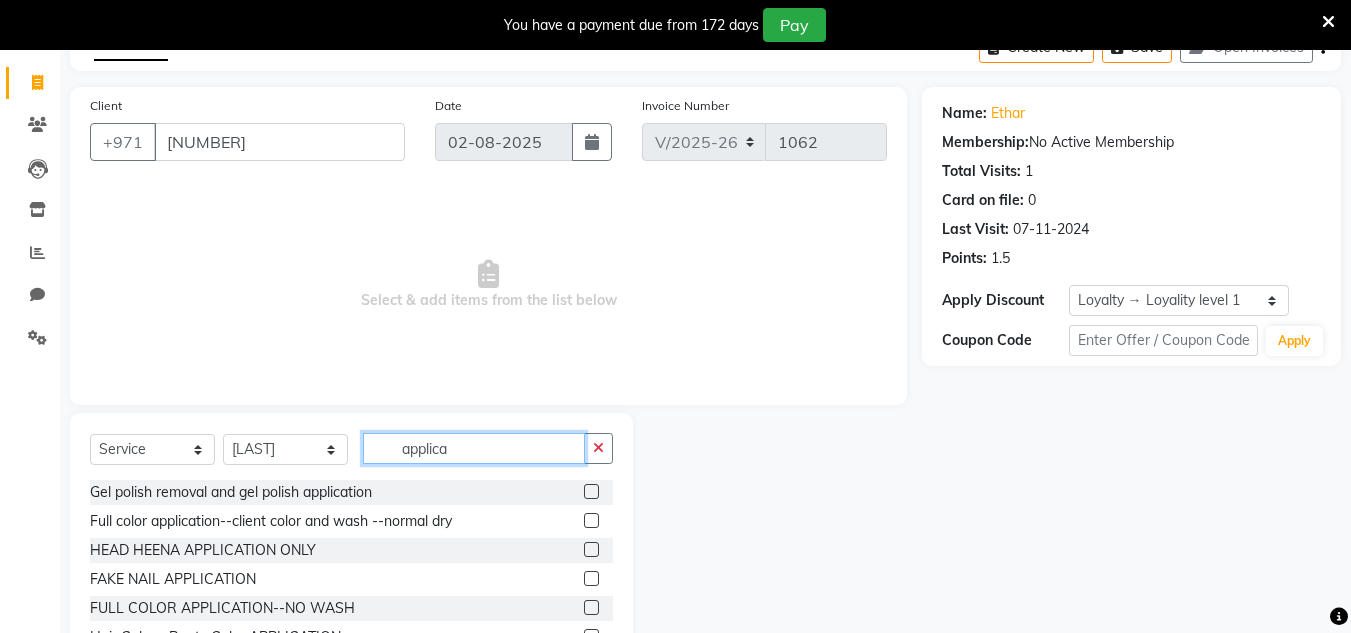 scroll, scrollTop: 192, scrollLeft: 0, axis: vertical 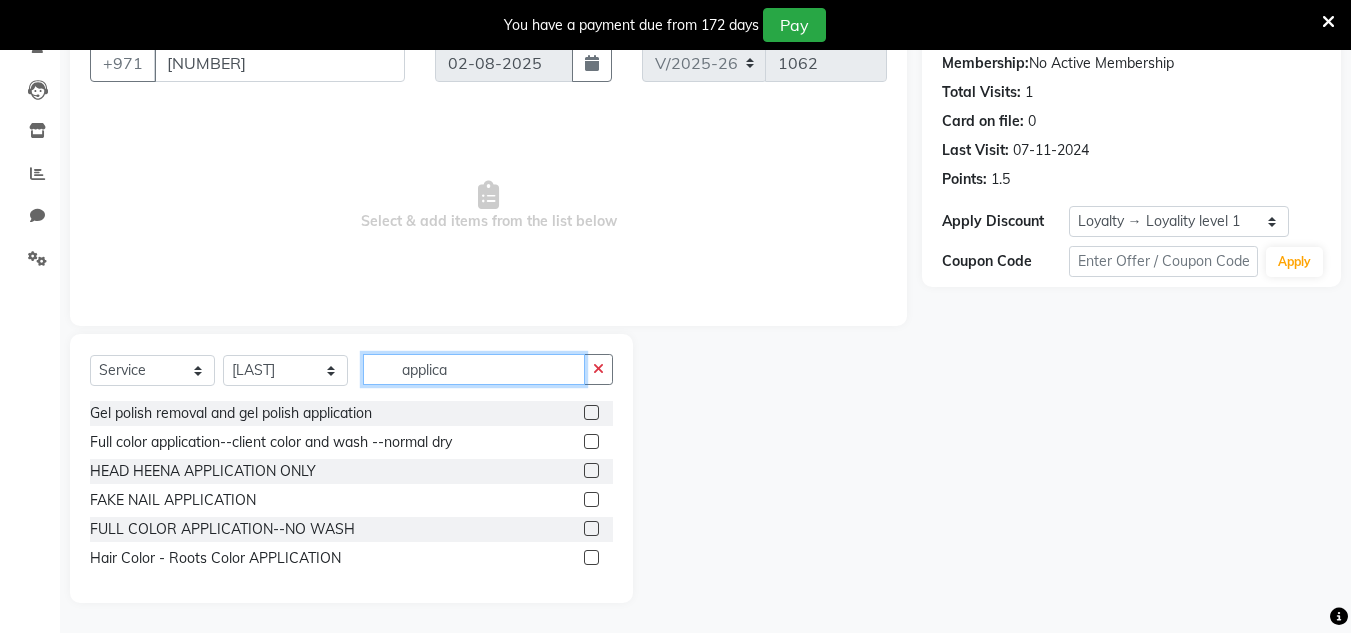 type on "applica" 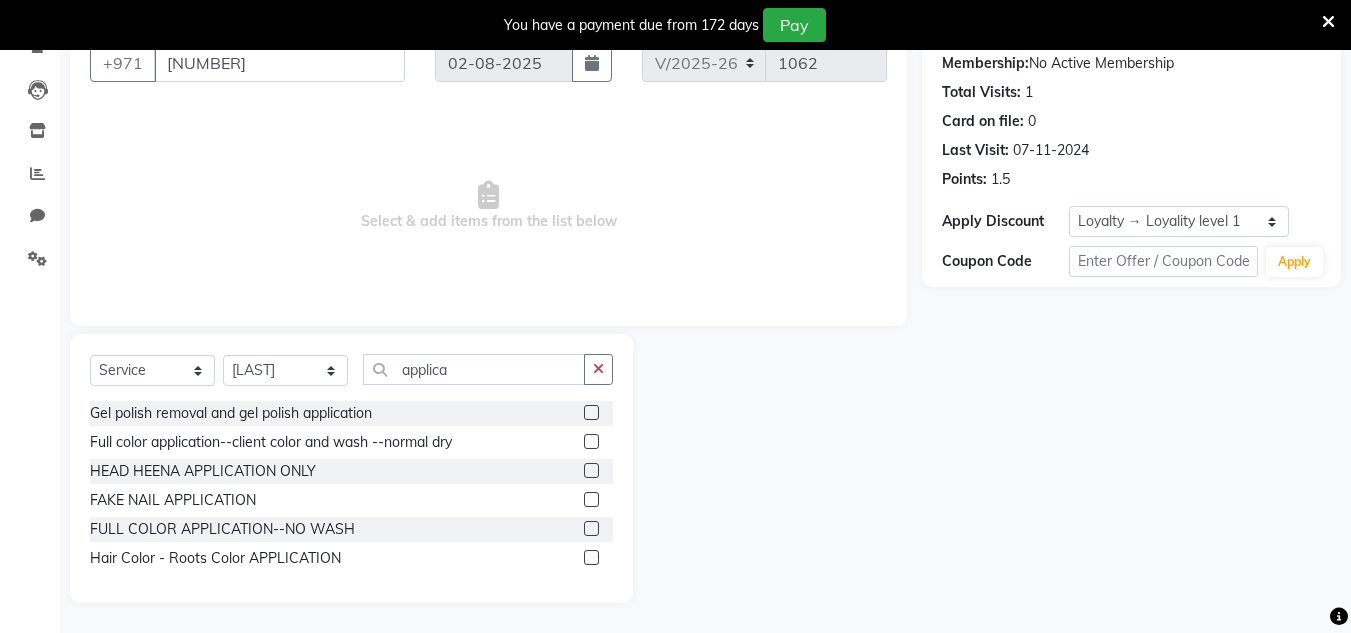 click 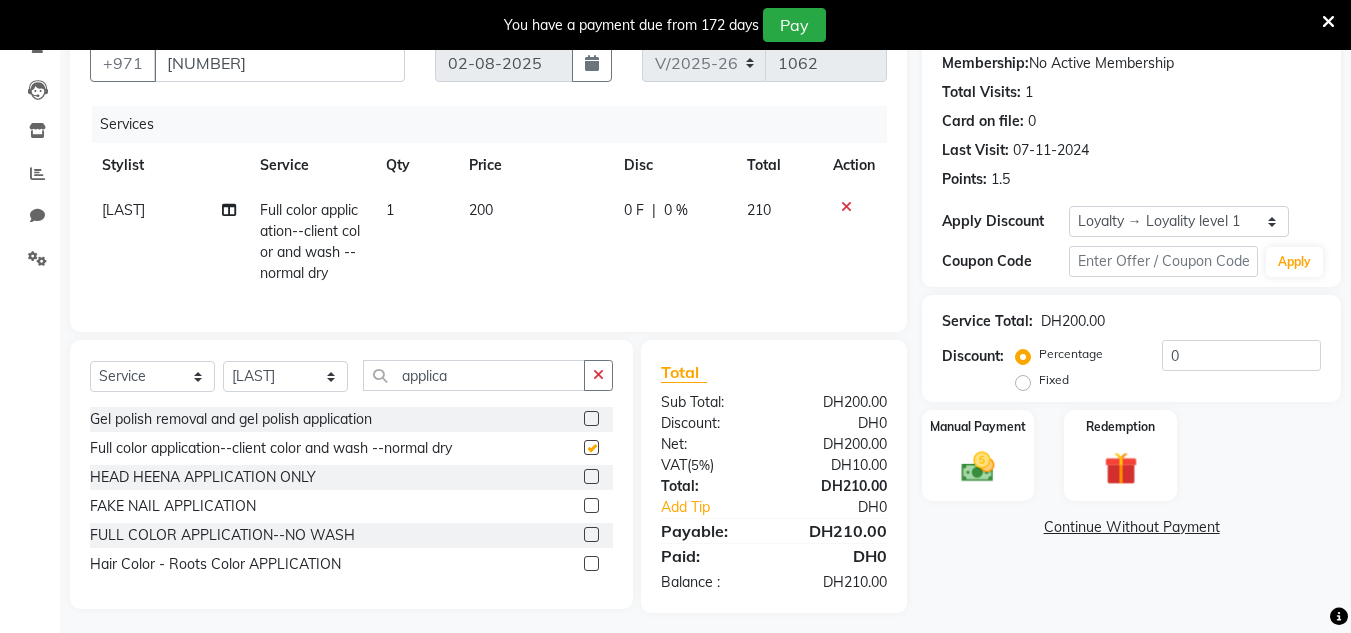 checkbox on "false" 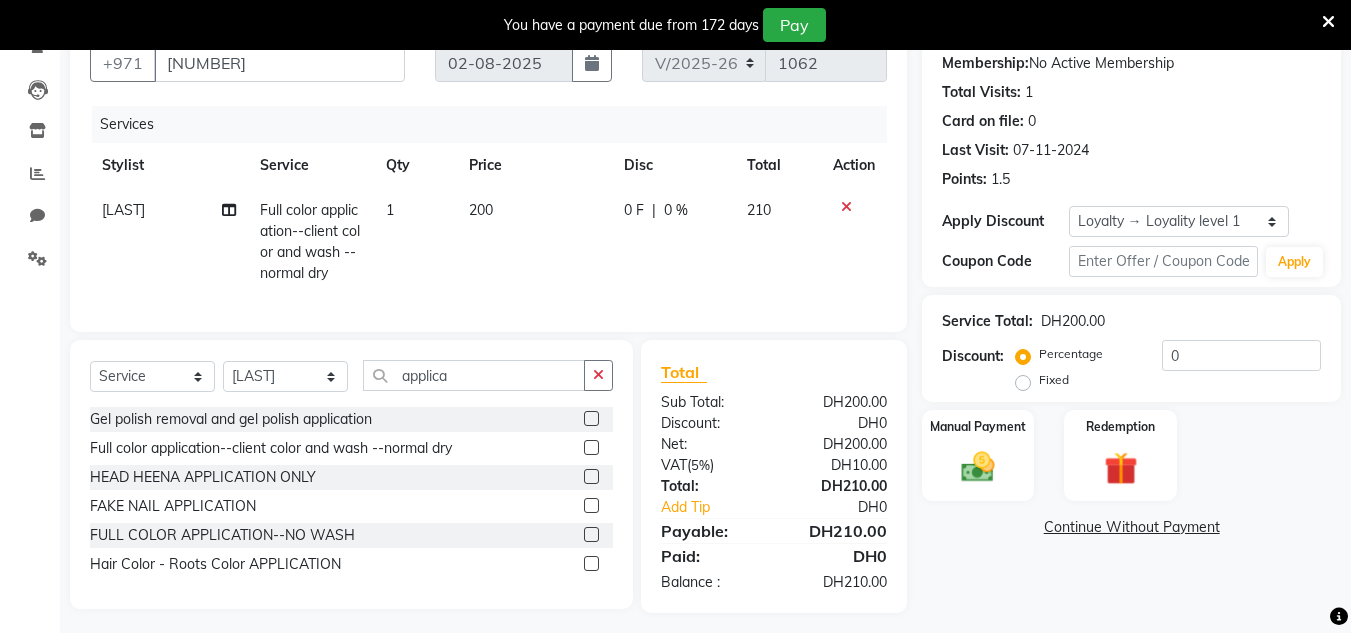 click on "You have a payment due from 172 days   Pay" at bounding box center [675, 25] 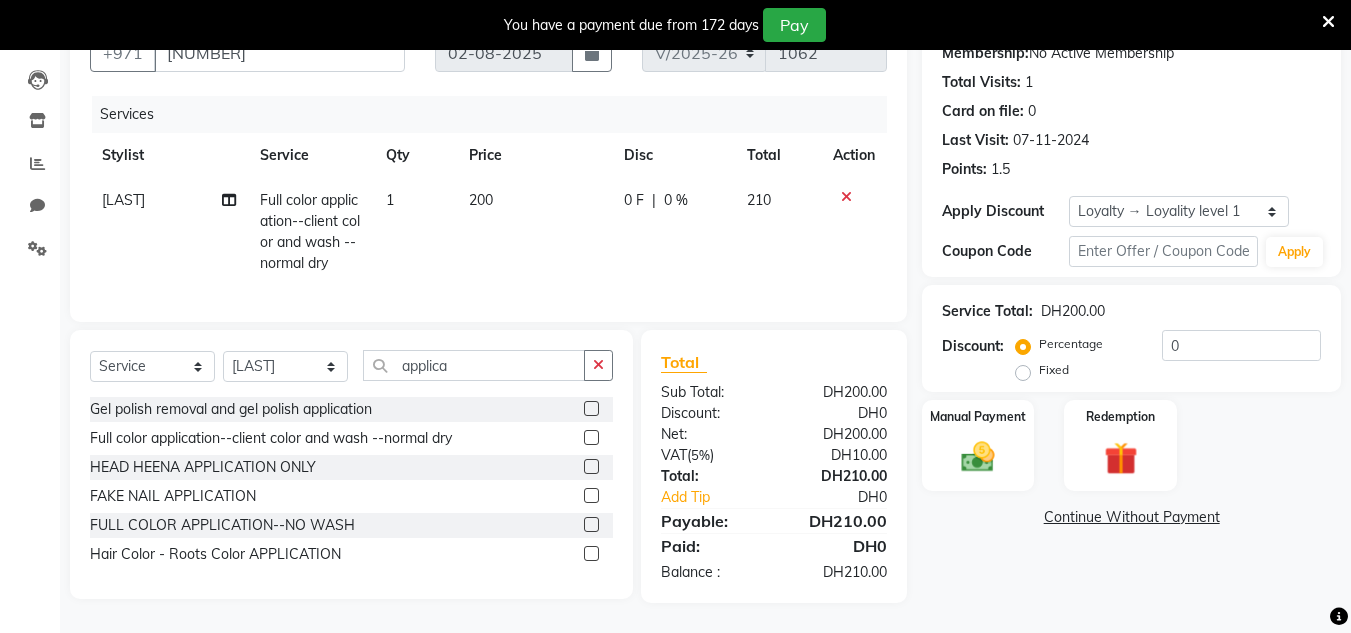 scroll, scrollTop: 217, scrollLeft: 0, axis: vertical 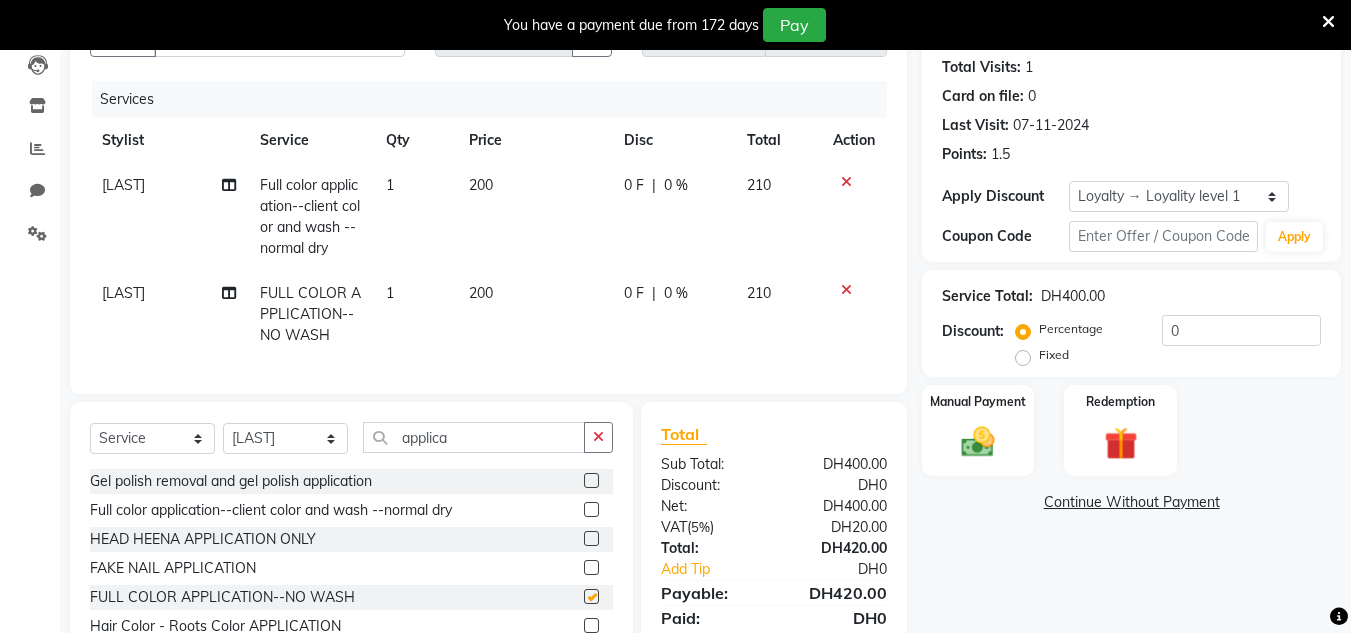 checkbox on "false" 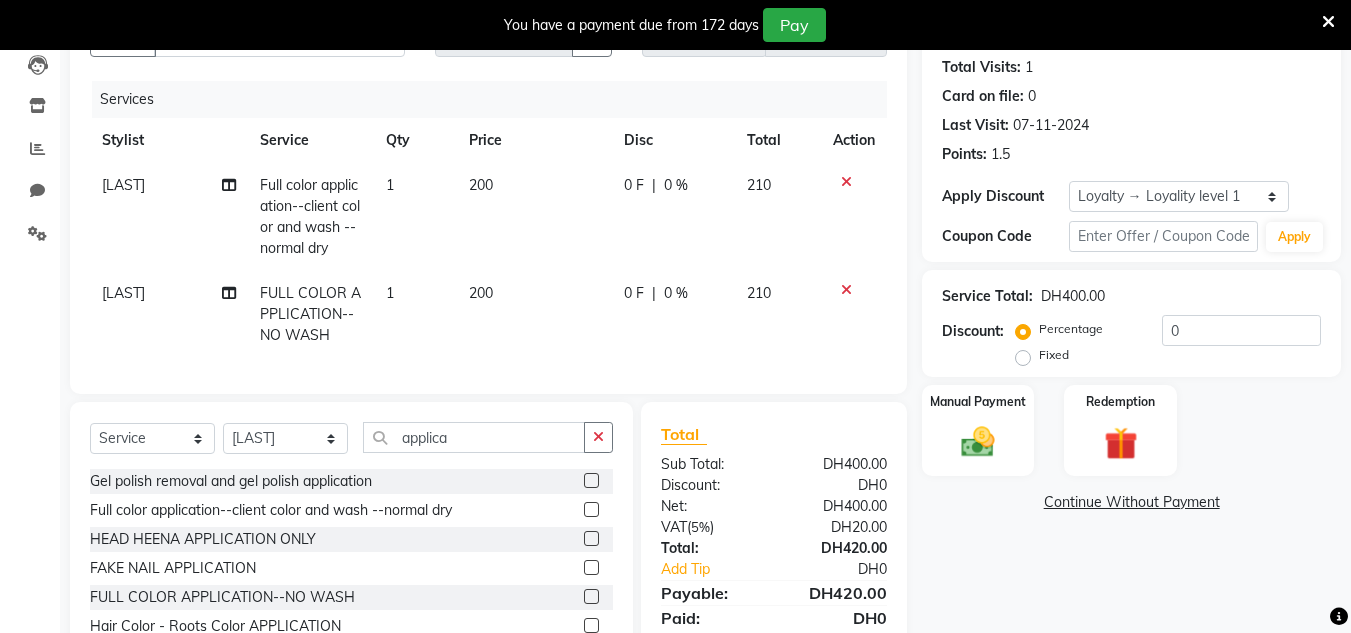 drag, startPoint x: 1326, startPoint y: 17, endPoint x: 1321, endPoint y: 78, distance: 61.204575 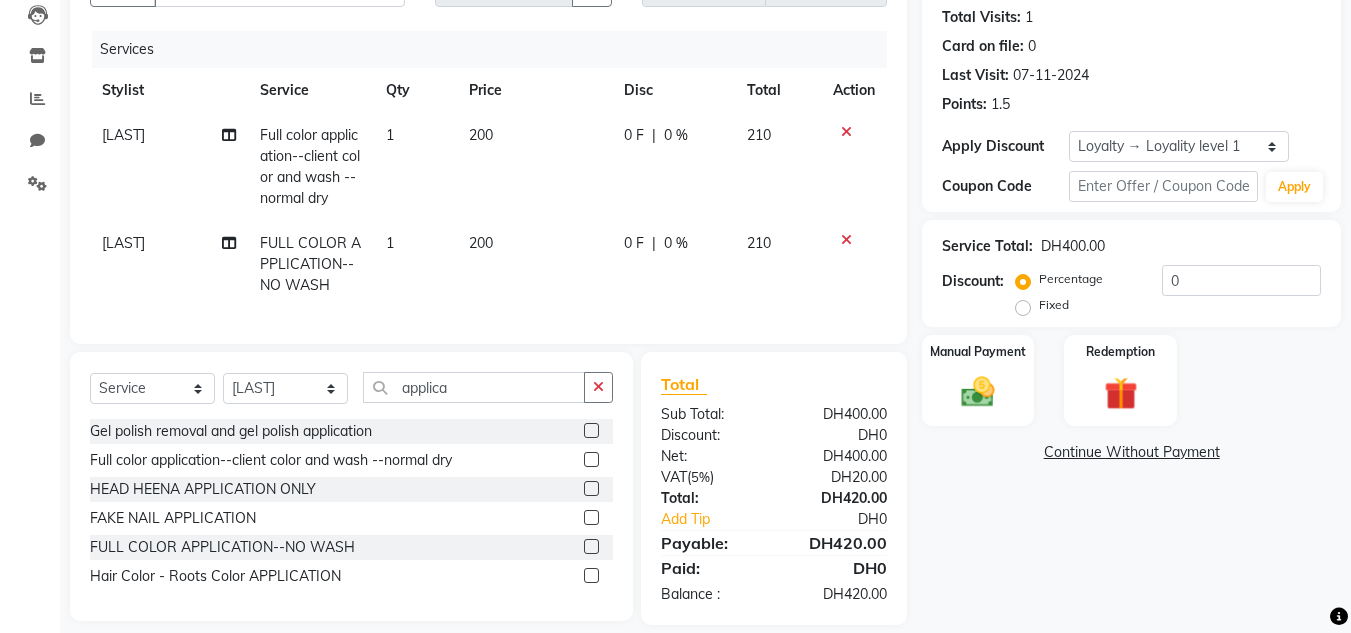 scroll, scrollTop: 2, scrollLeft: 0, axis: vertical 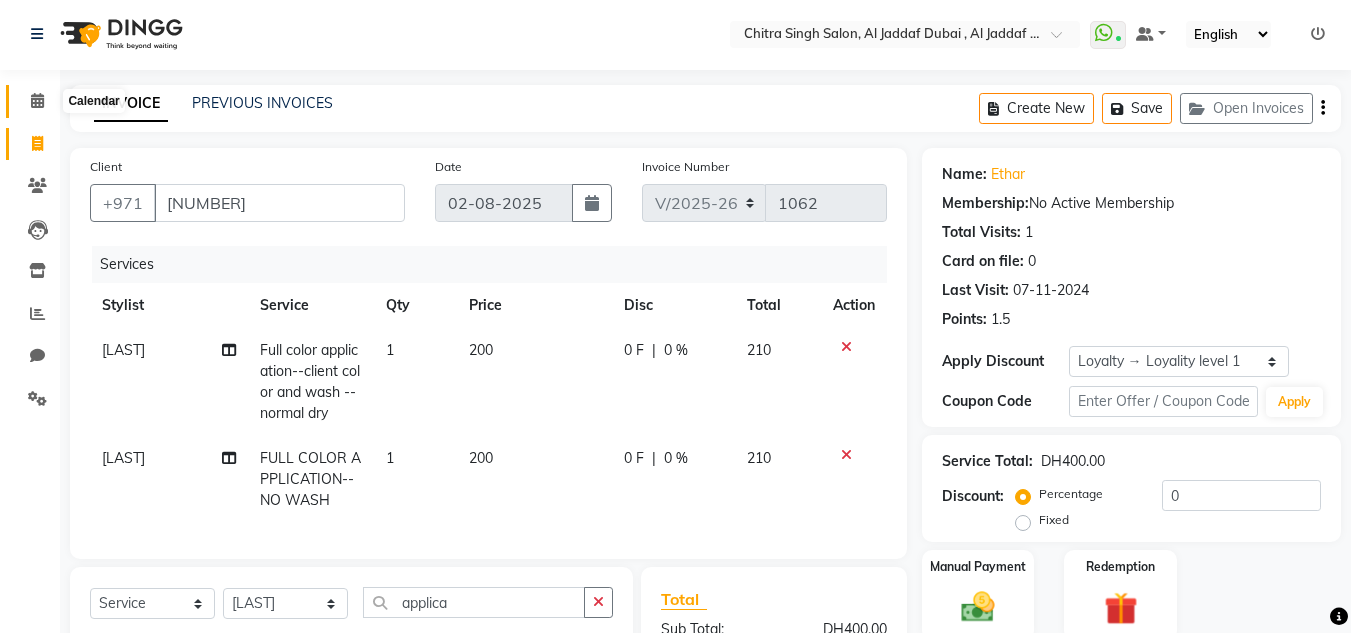 click 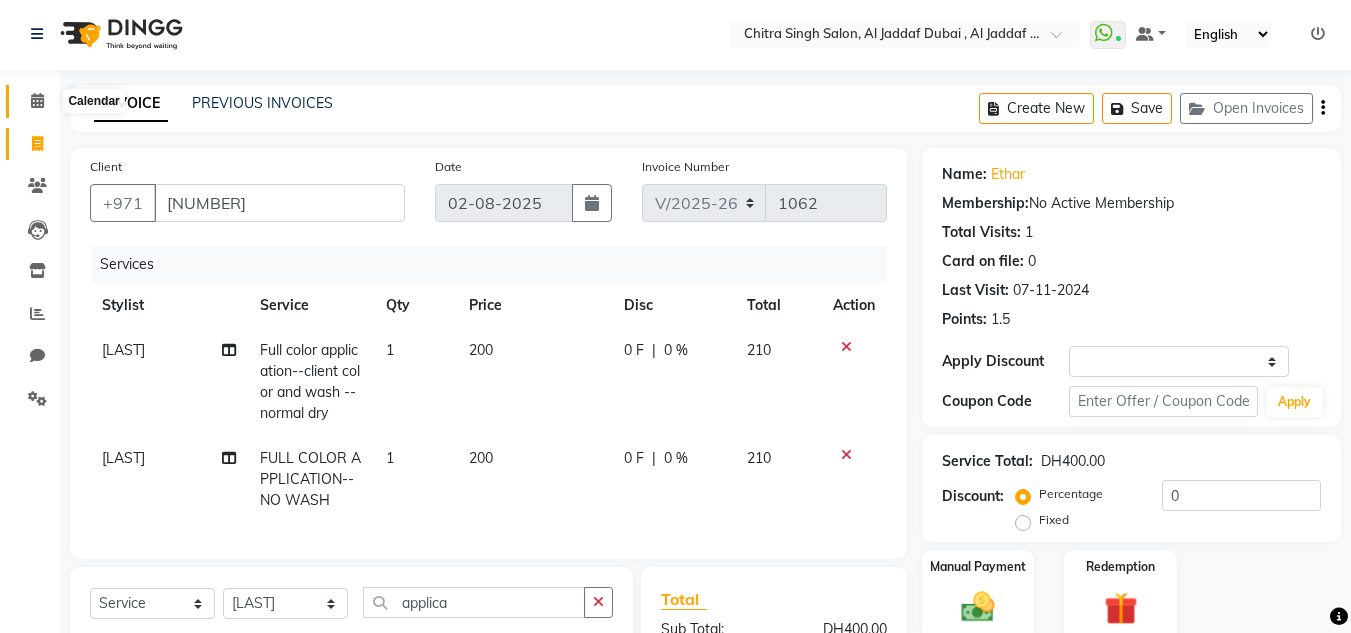 scroll, scrollTop: 0, scrollLeft: 0, axis: both 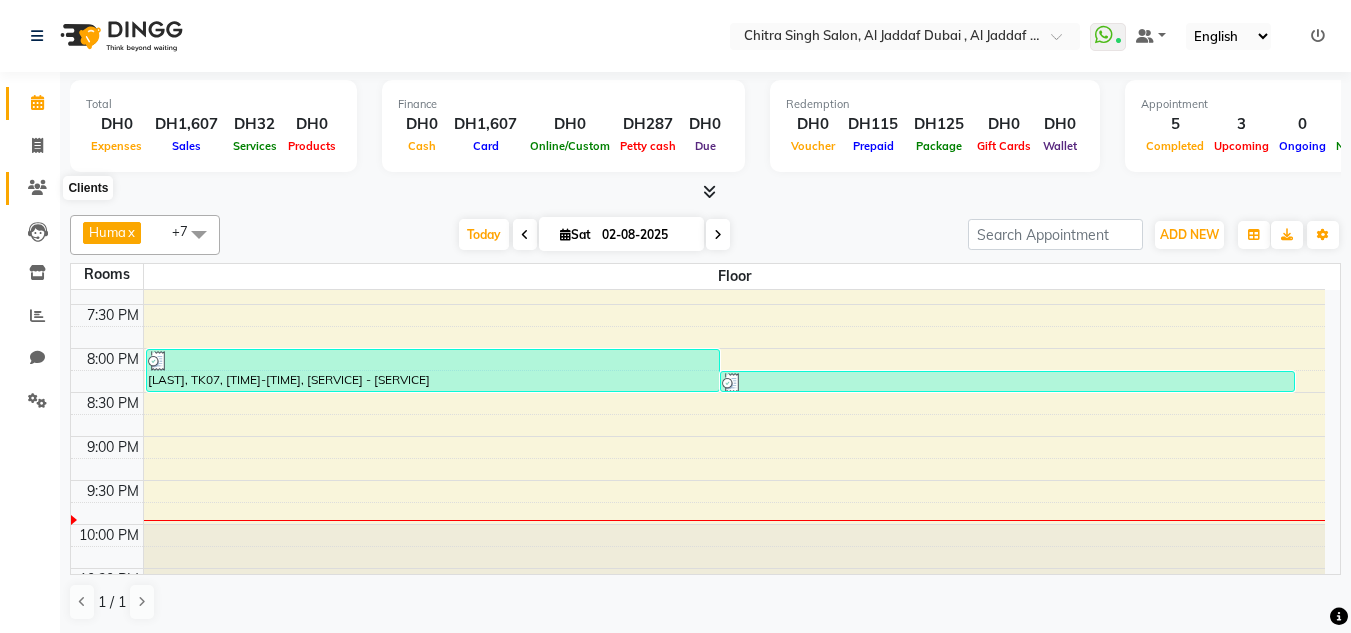 click on "Clients" 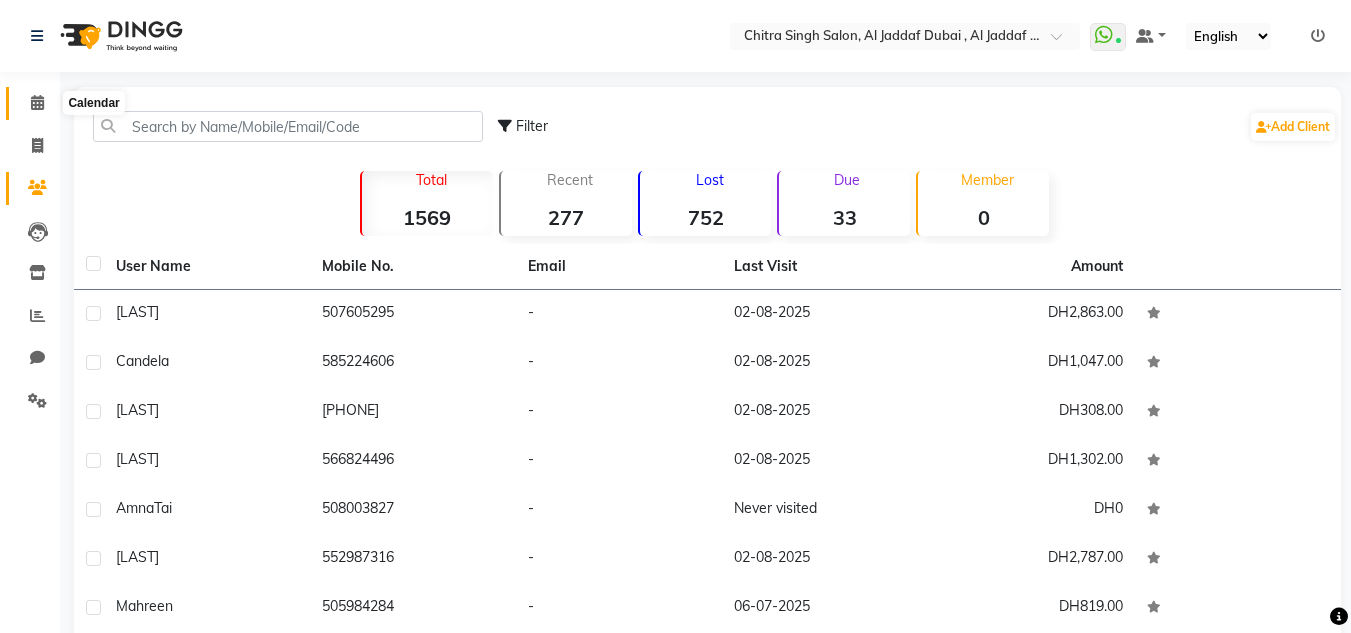 click 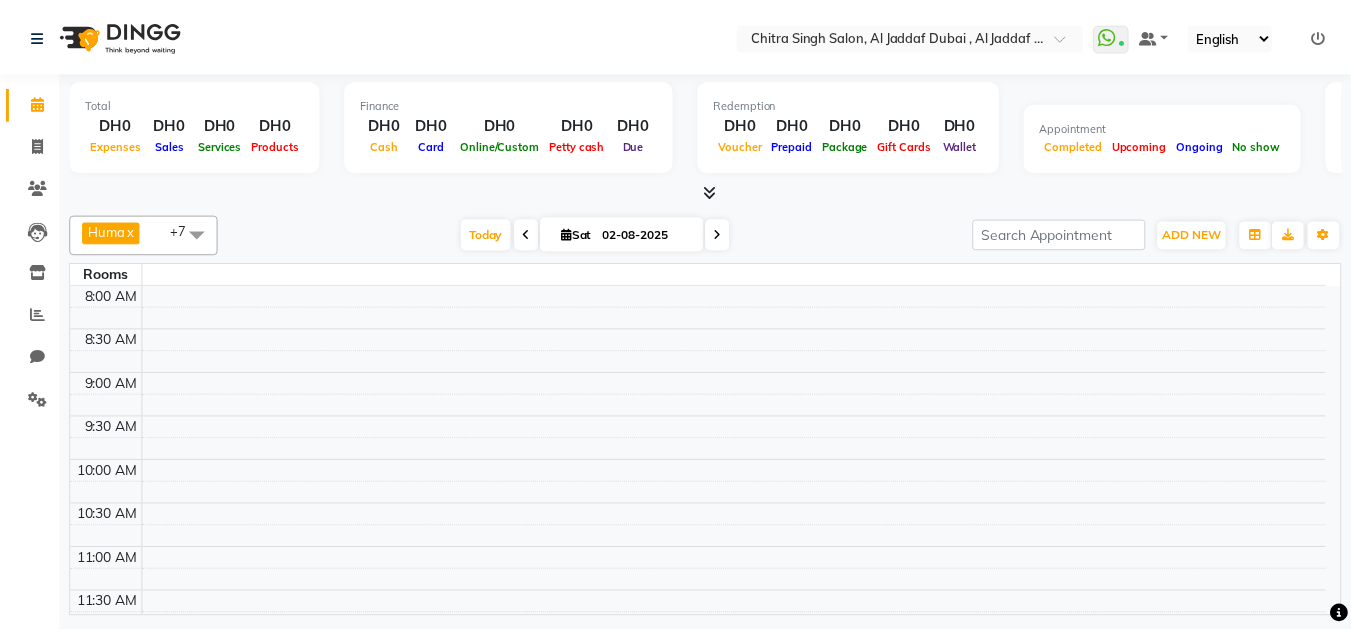 scroll, scrollTop: 0, scrollLeft: 0, axis: both 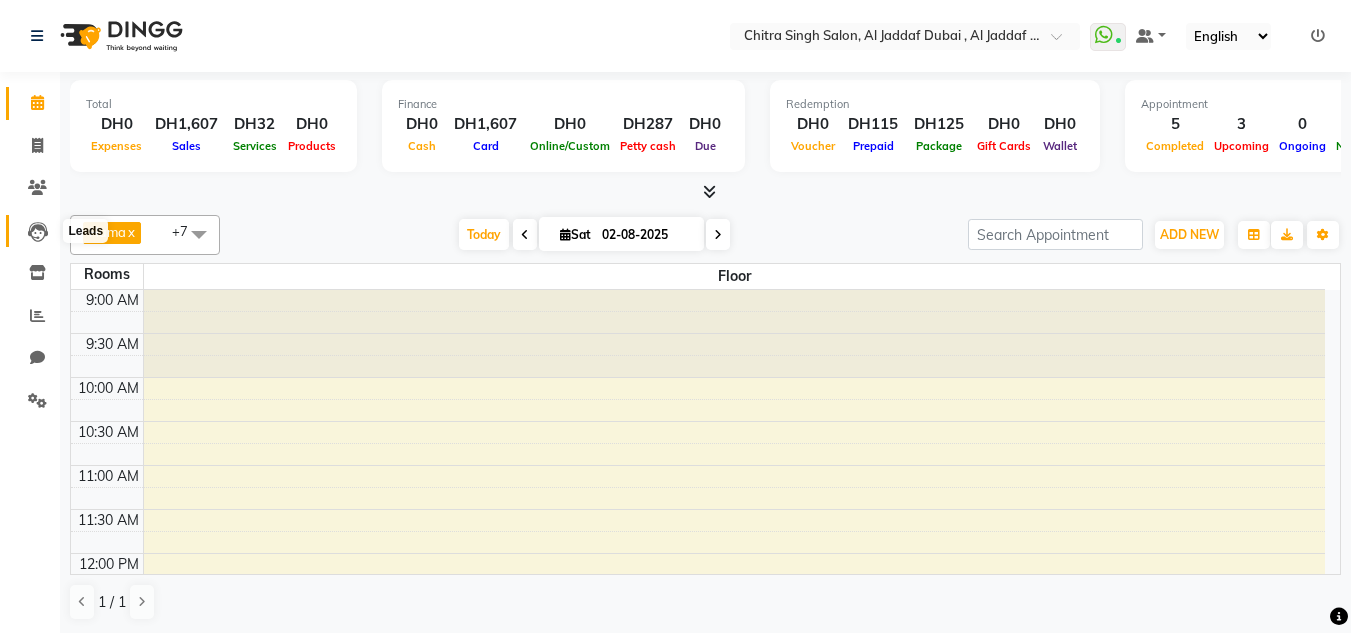 click 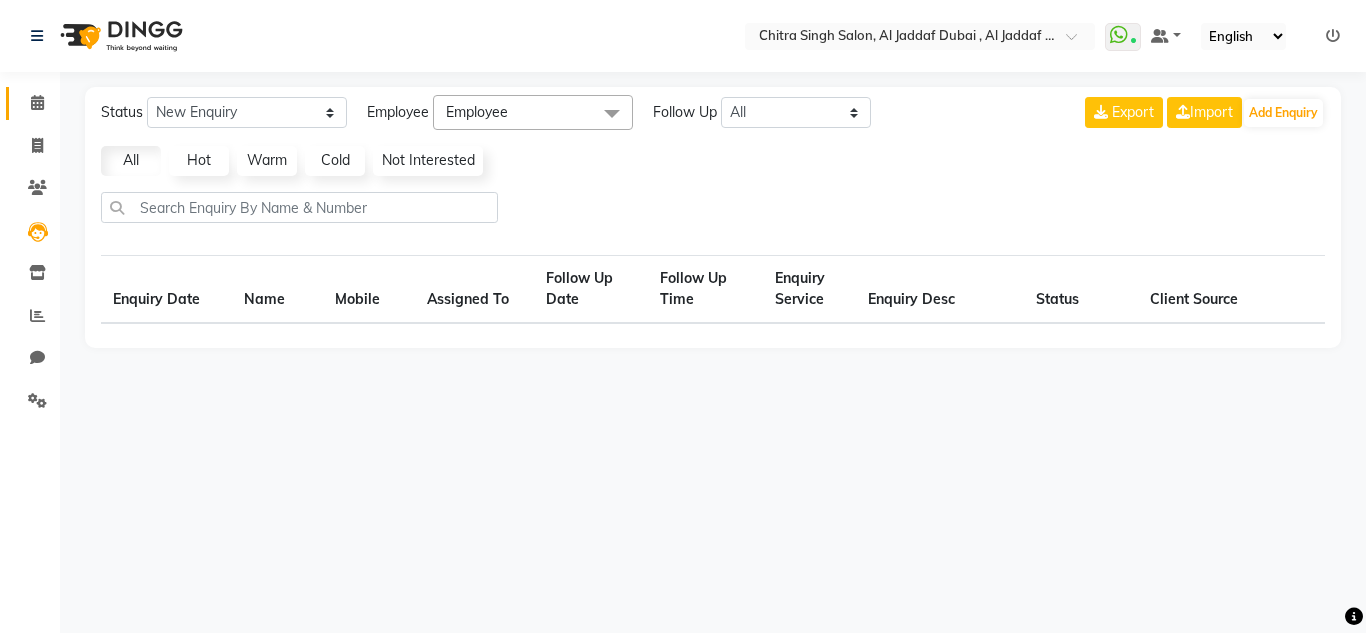 click 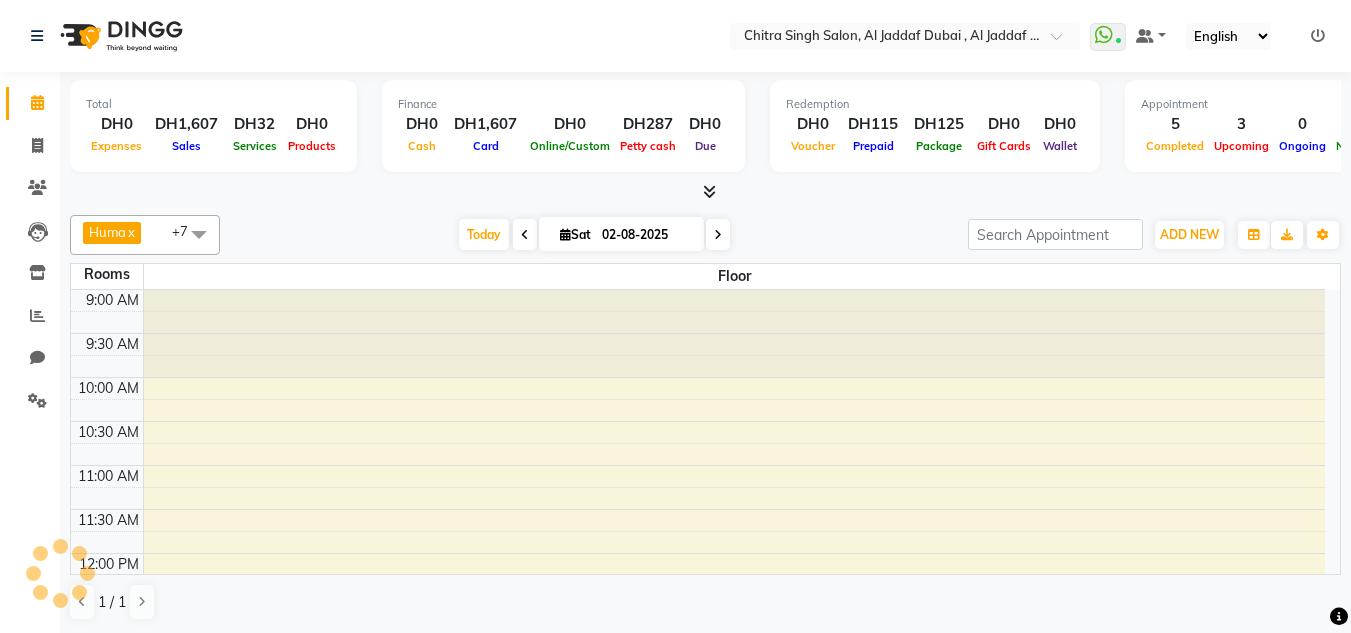 scroll, scrollTop: 0, scrollLeft: 0, axis: both 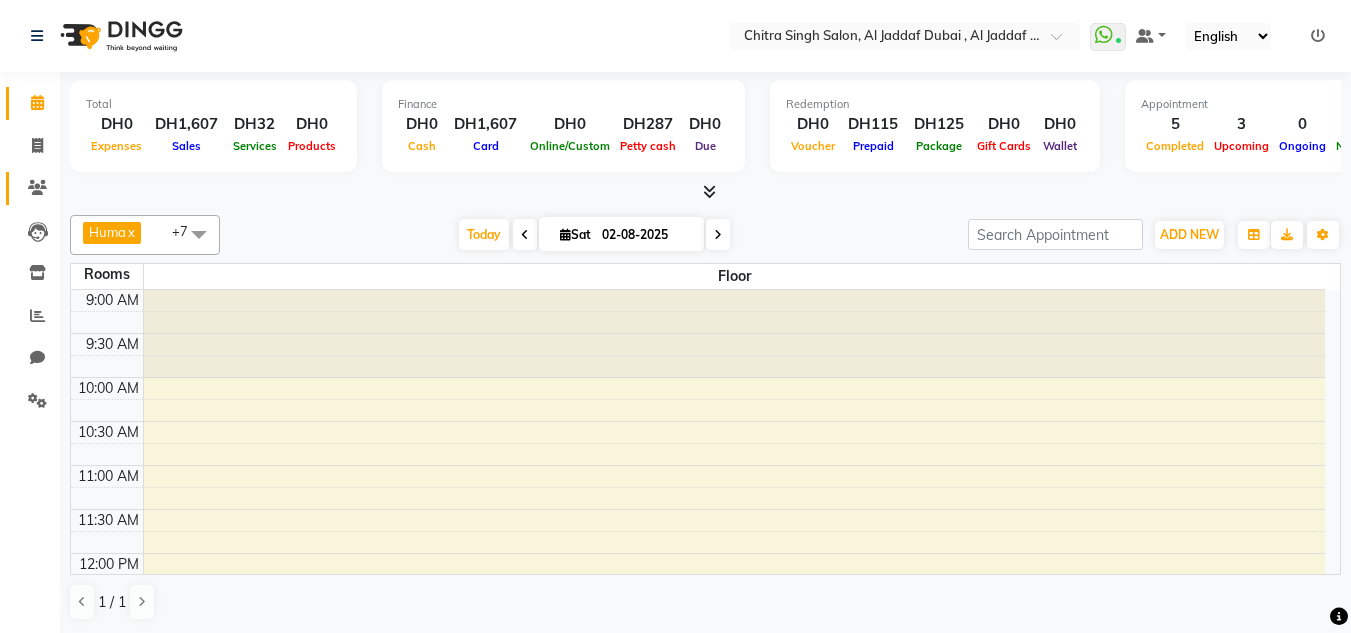 click 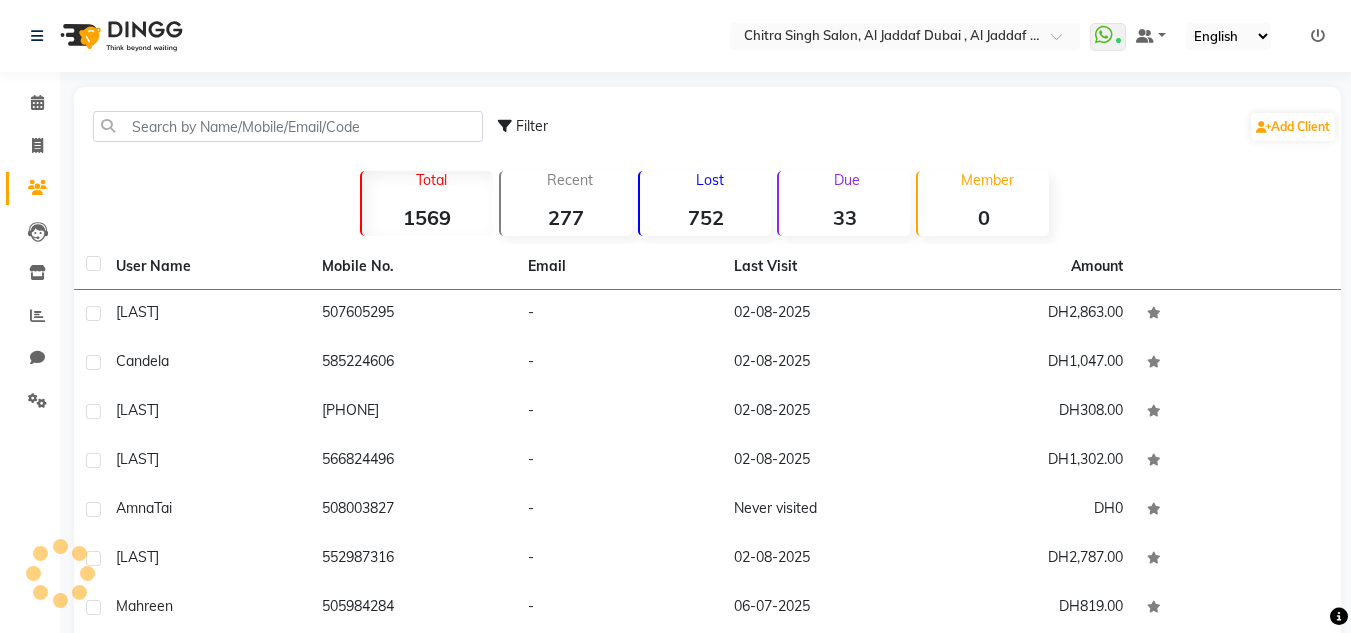 click on "Filter  Add Client" 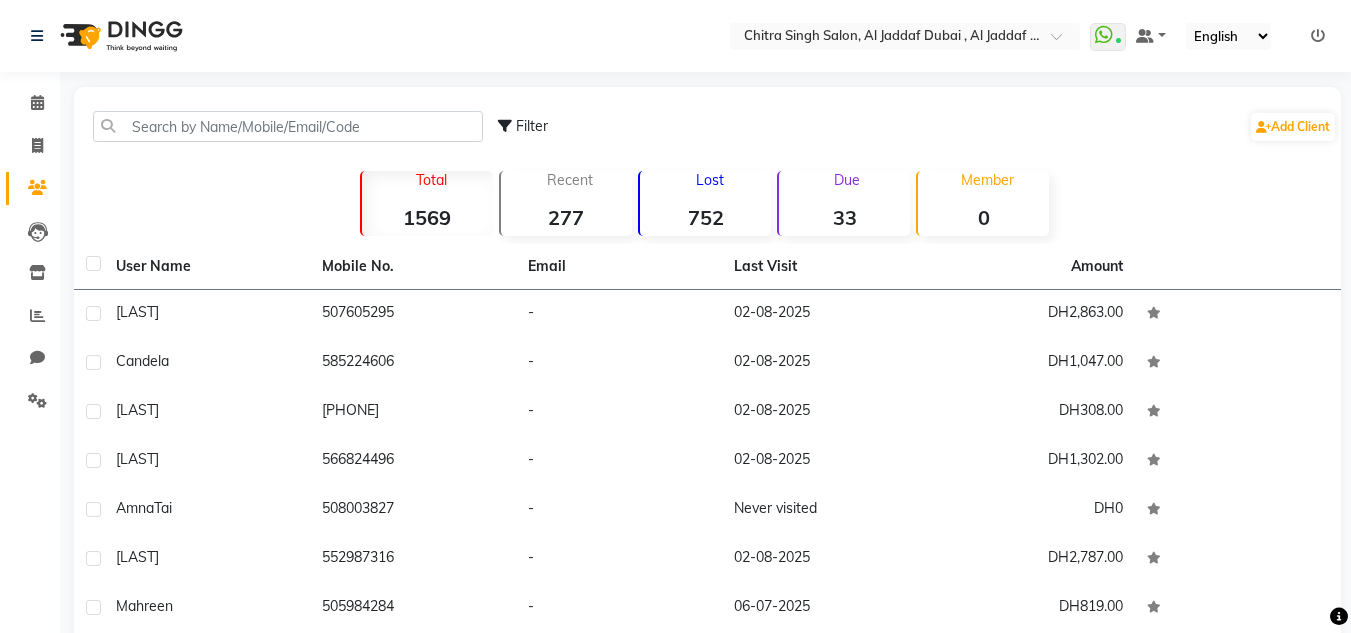 click on "Filter  Add Client" 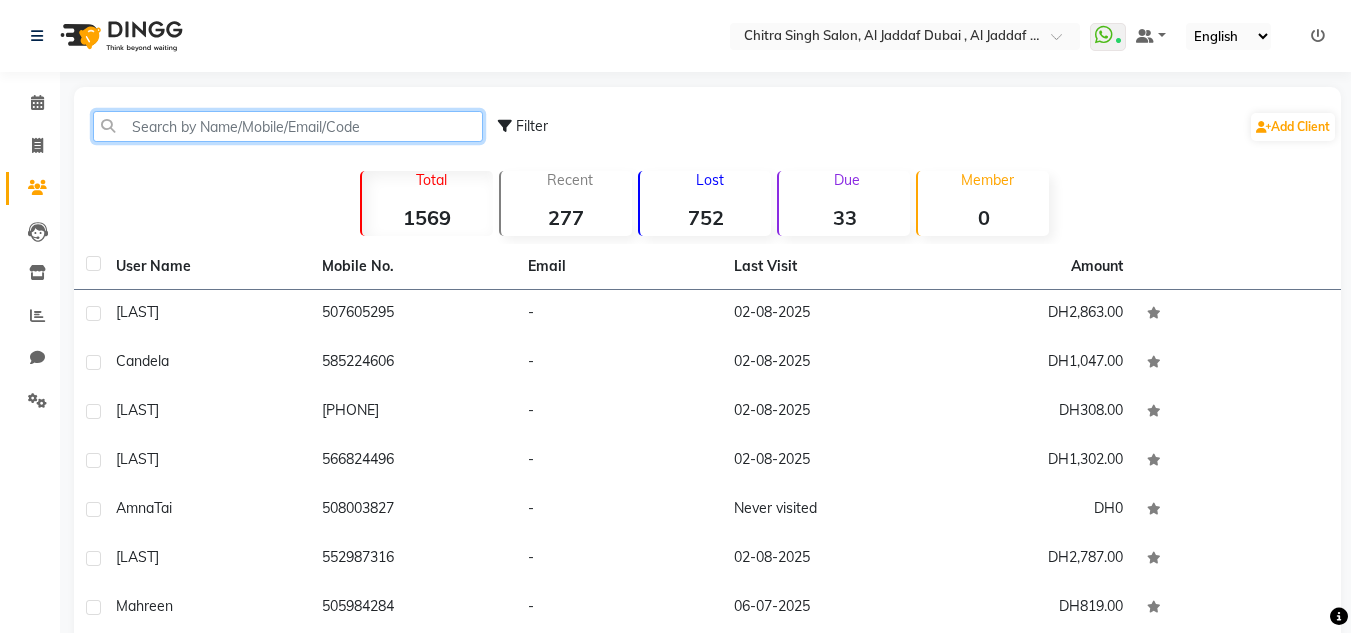 drag, startPoint x: 167, startPoint y: 132, endPoint x: 162, endPoint y: 195, distance: 63.1981 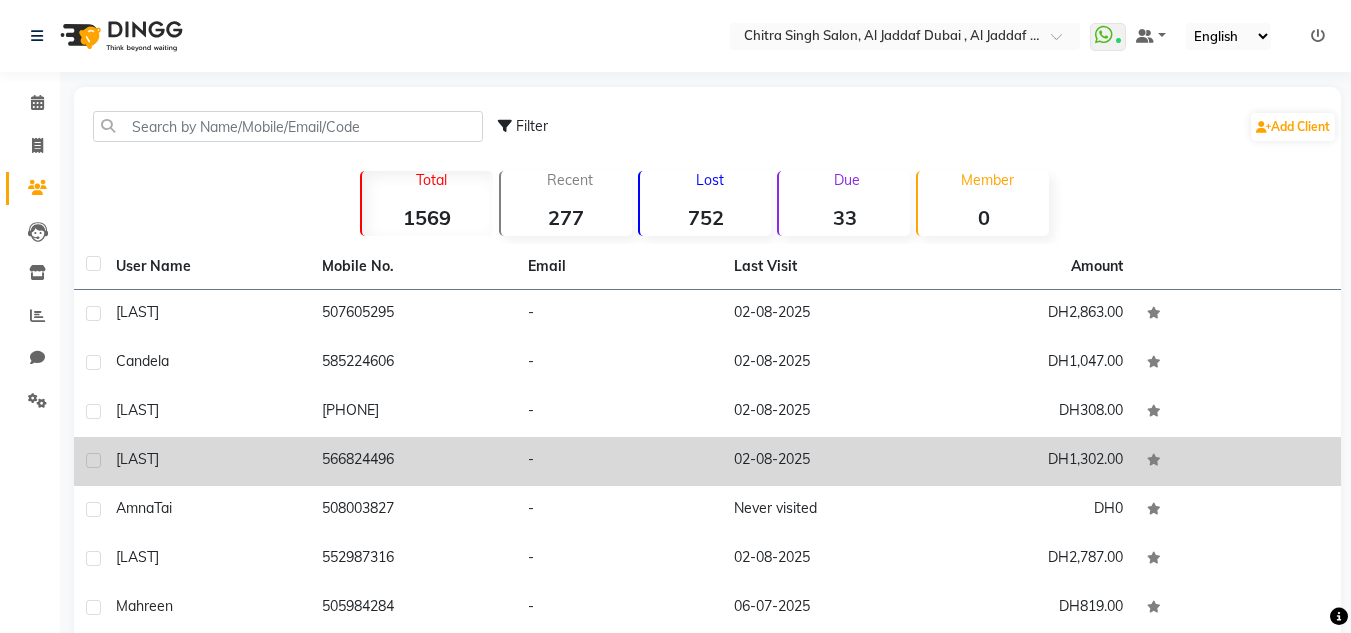 click on "566824496" 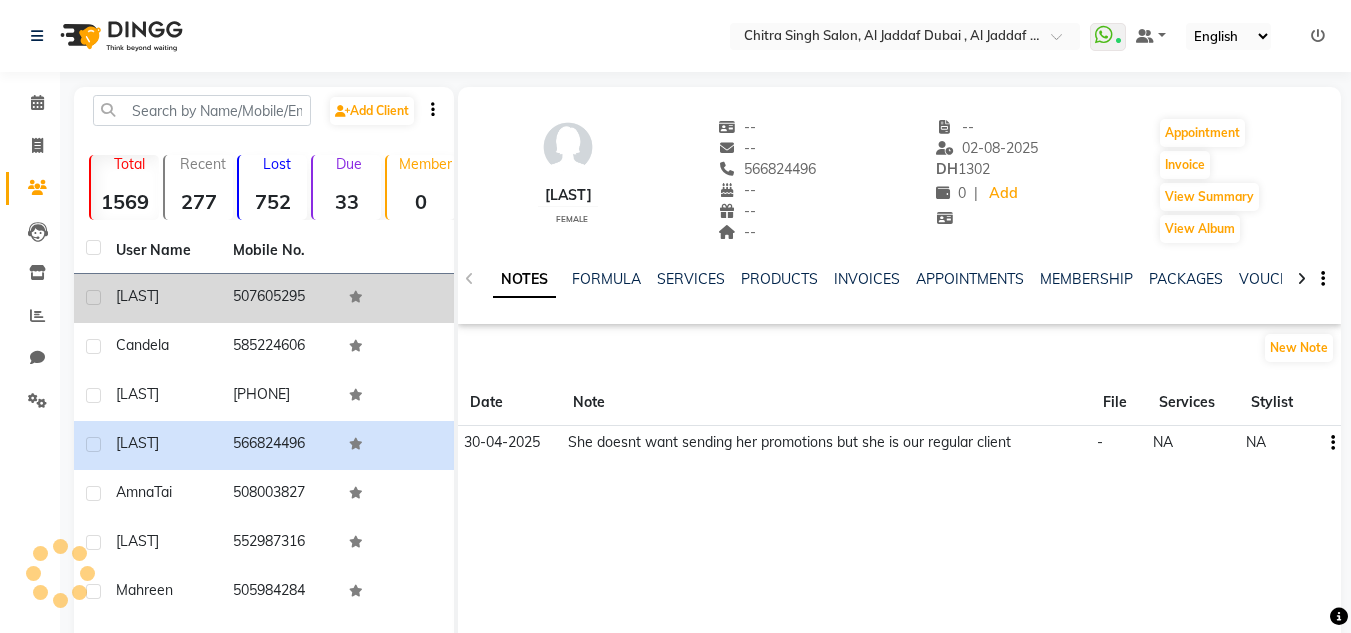 click 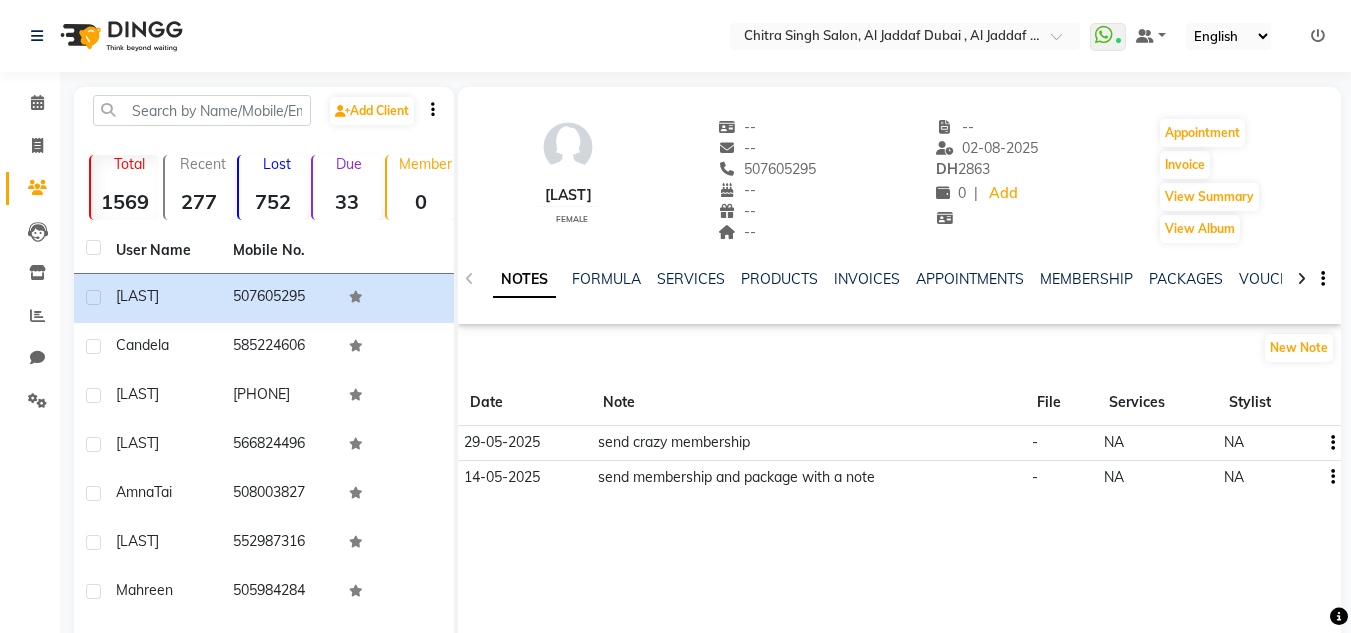 click on "NOTES FORMULA SERVICES PRODUCTS INVOICES APPOINTMENTS MEMBERSHIP PACKAGES VOUCHERS GIFTCARDS POINTS FORMS FAMILY CARDS WALLET" 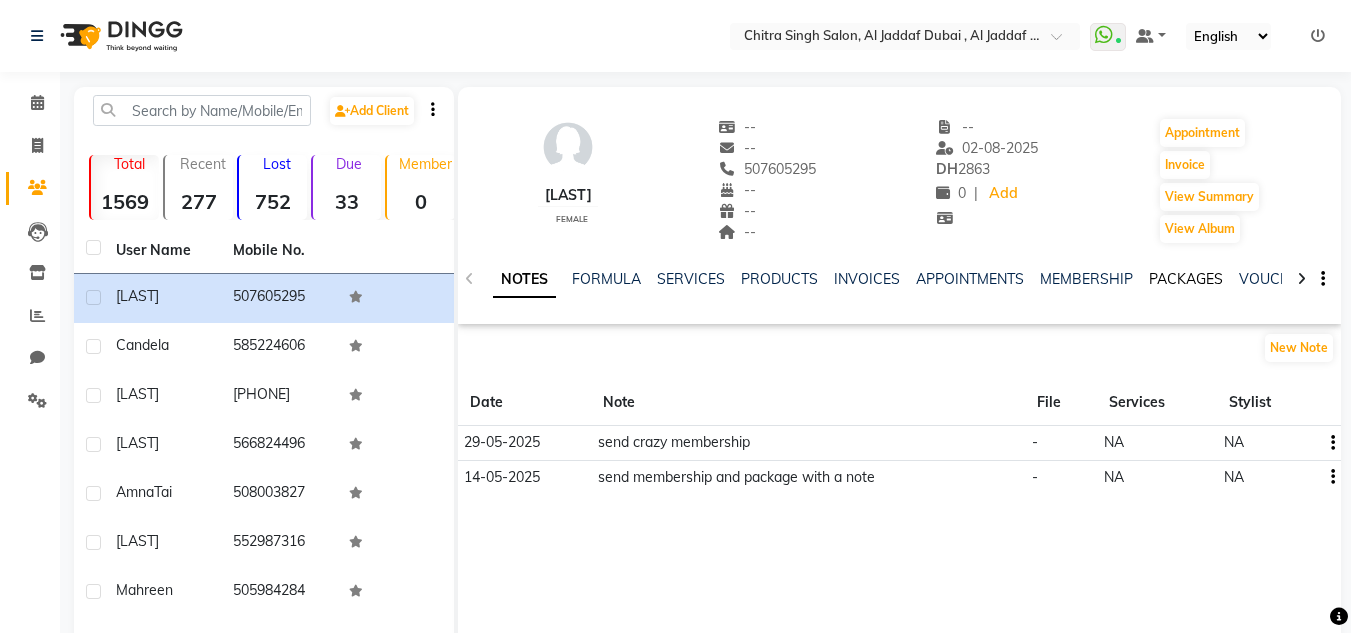 click on "PACKAGES" 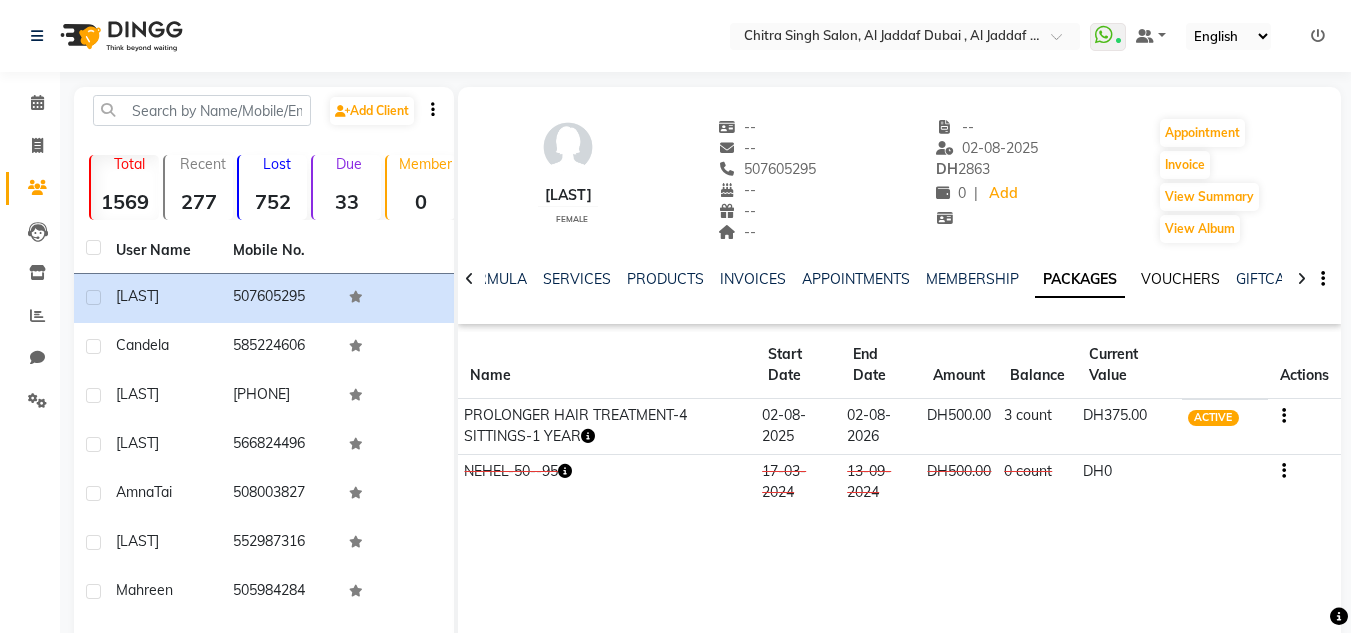 click on "VOUCHERS" 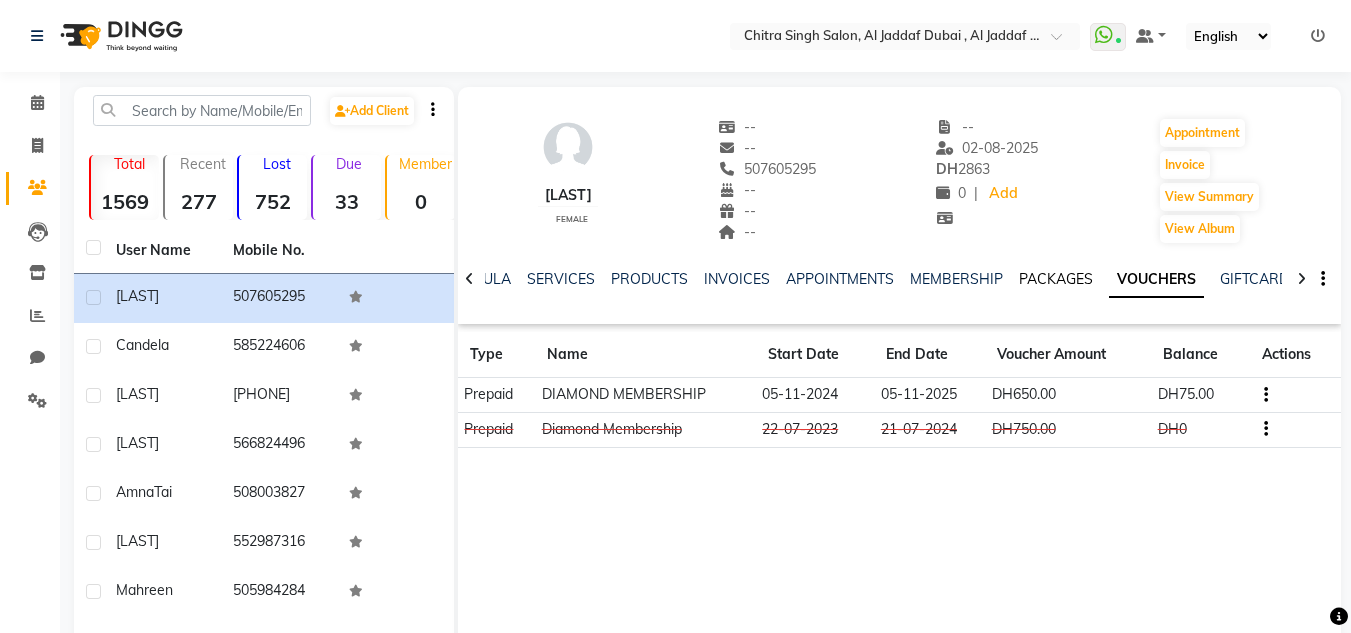 click on "PACKAGES" 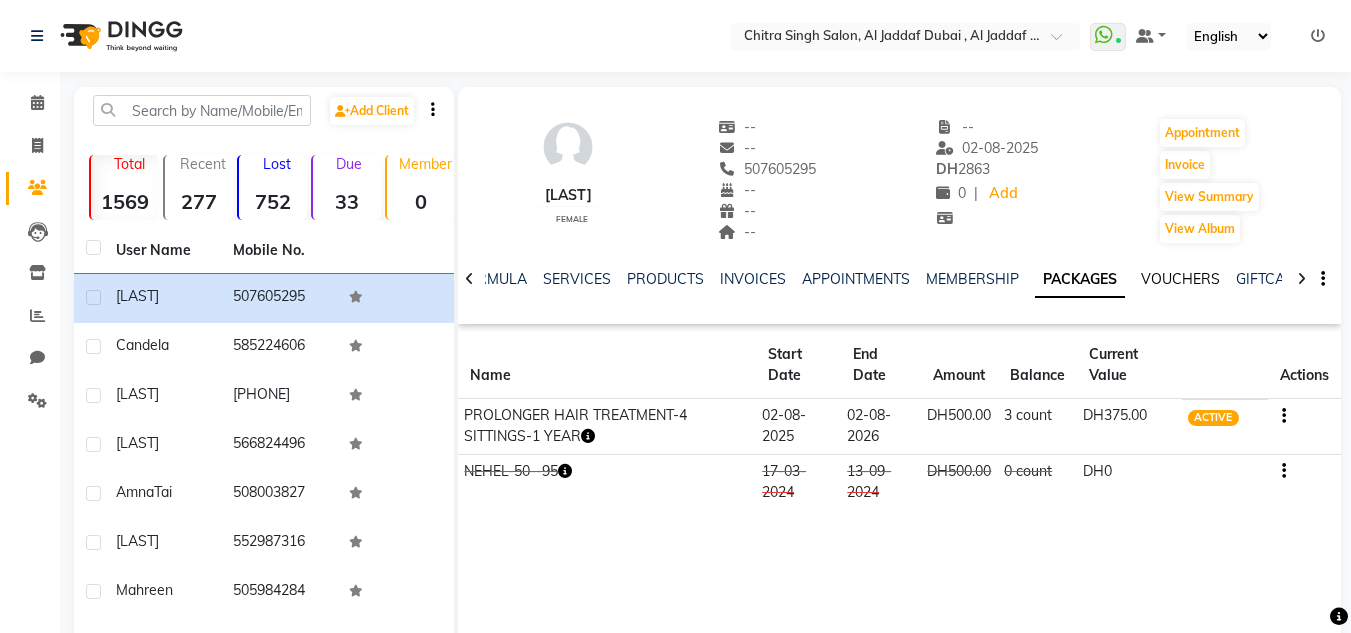 click on "VOUCHERS" 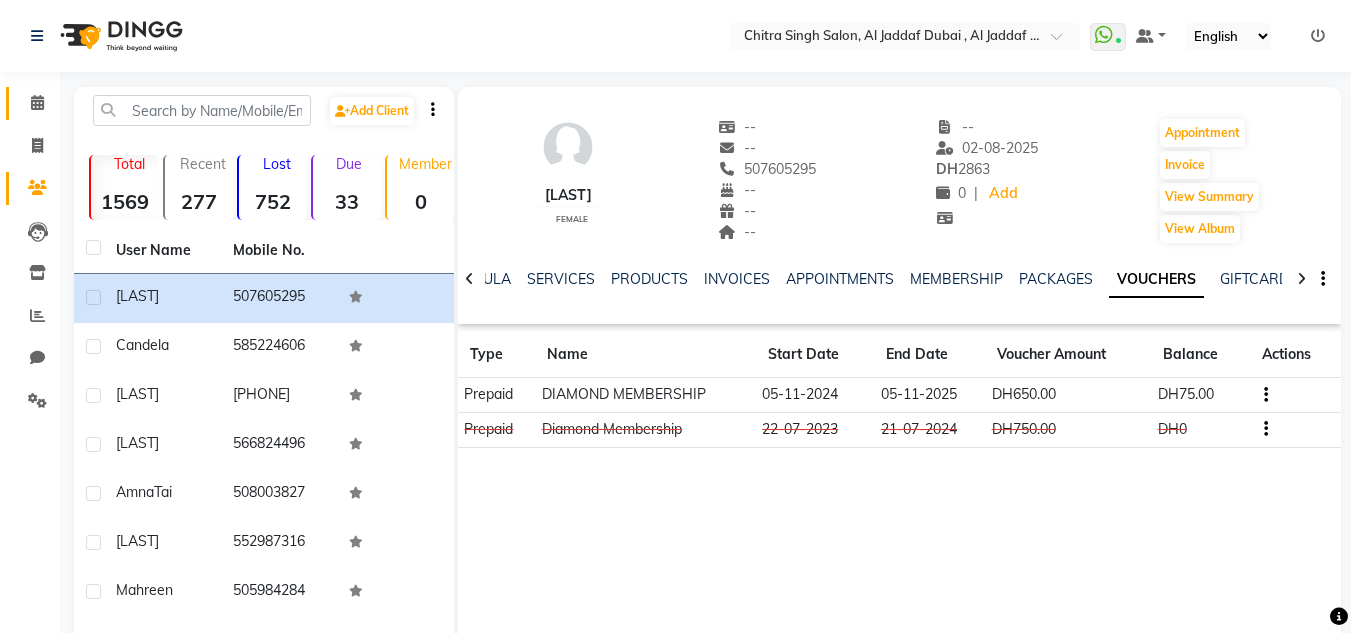 click on "Calendar" 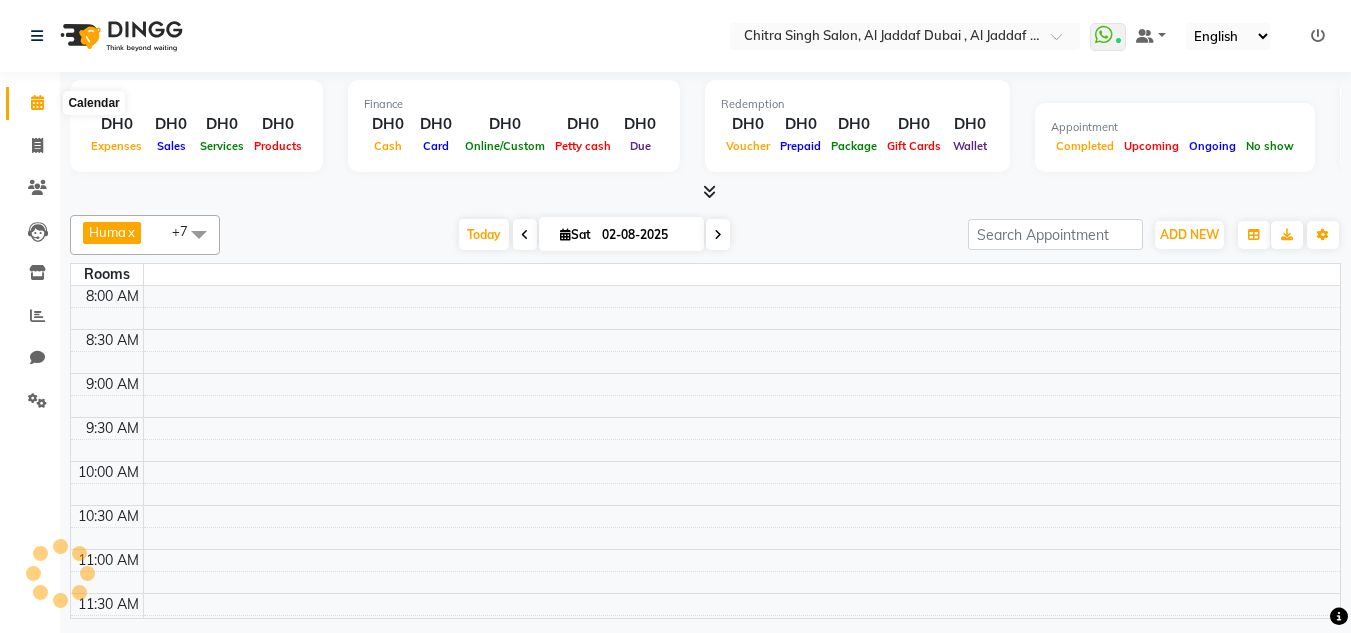 scroll, scrollTop: 909, scrollLeft: 0, axis: vertical 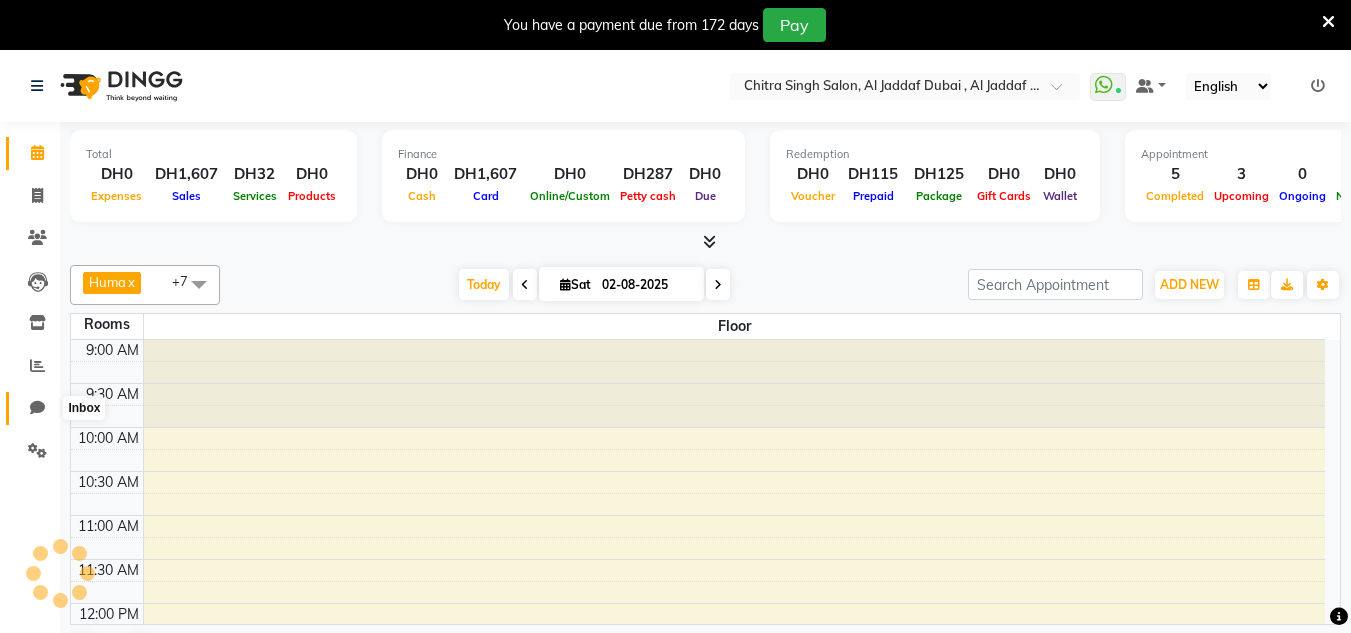 click 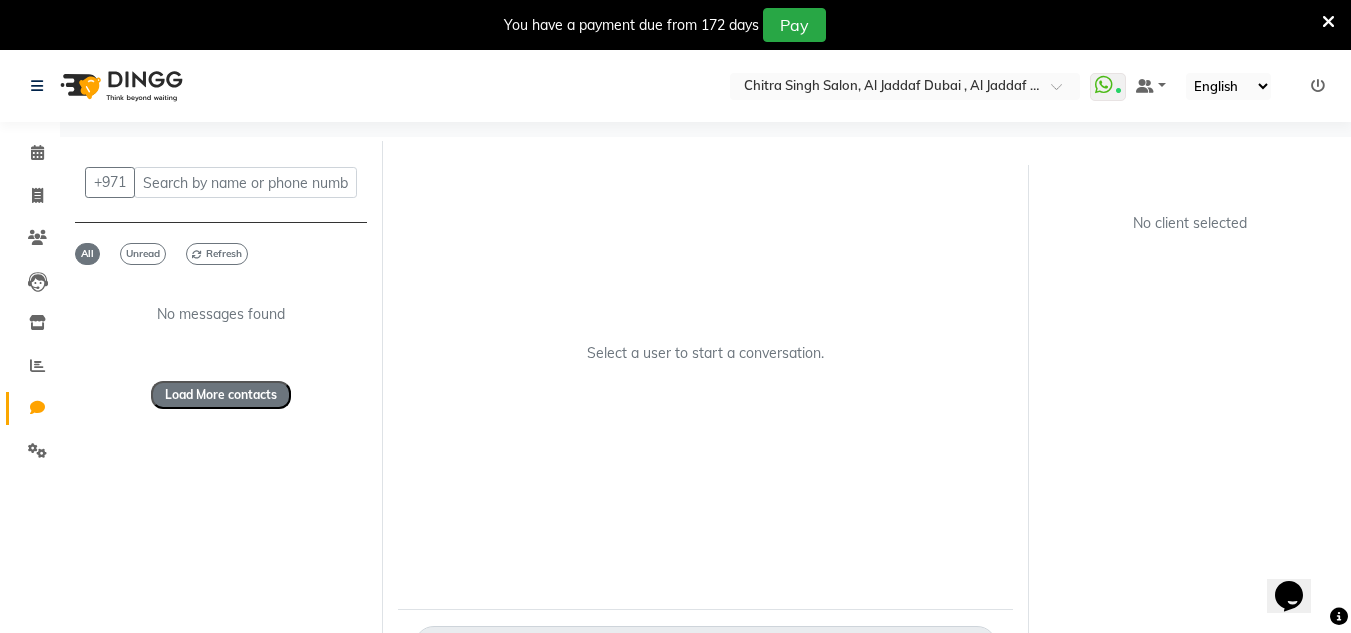 scroll, scrollTop: 0, scrollLeft: 0, axis: both 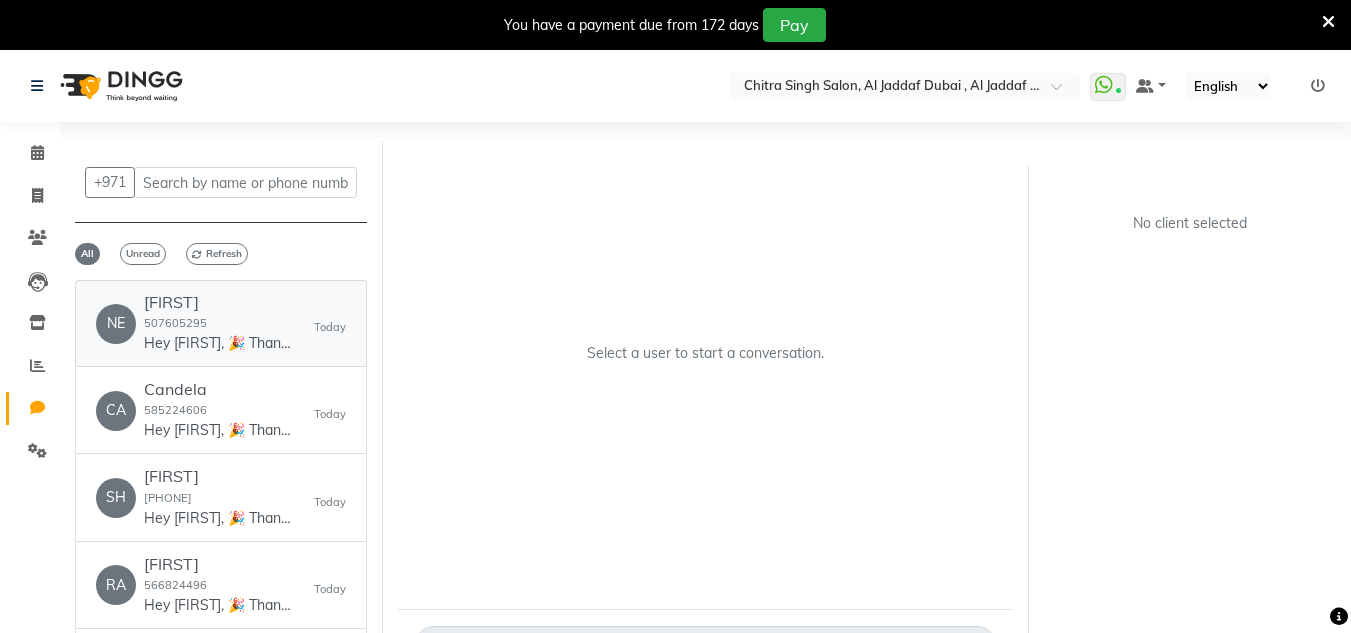 click on "Hey [FIRST], 🎉 Thank you for choosing [BRAND] [BRAND], [LOCATION]! Here’s your invoice: 💰 Amount: 15 🧾 Invoice: ww4.in/a?c=fwyZCl We appreciate your visit and hope to see you again soon! 😊
PLEASE NOTE THAT- This no reply number ,for any queries related to Invoice,Appointments etc , please reach out to our customer service team at +971[PHONE]. available from 10.30 am to 10 pm---All 7" 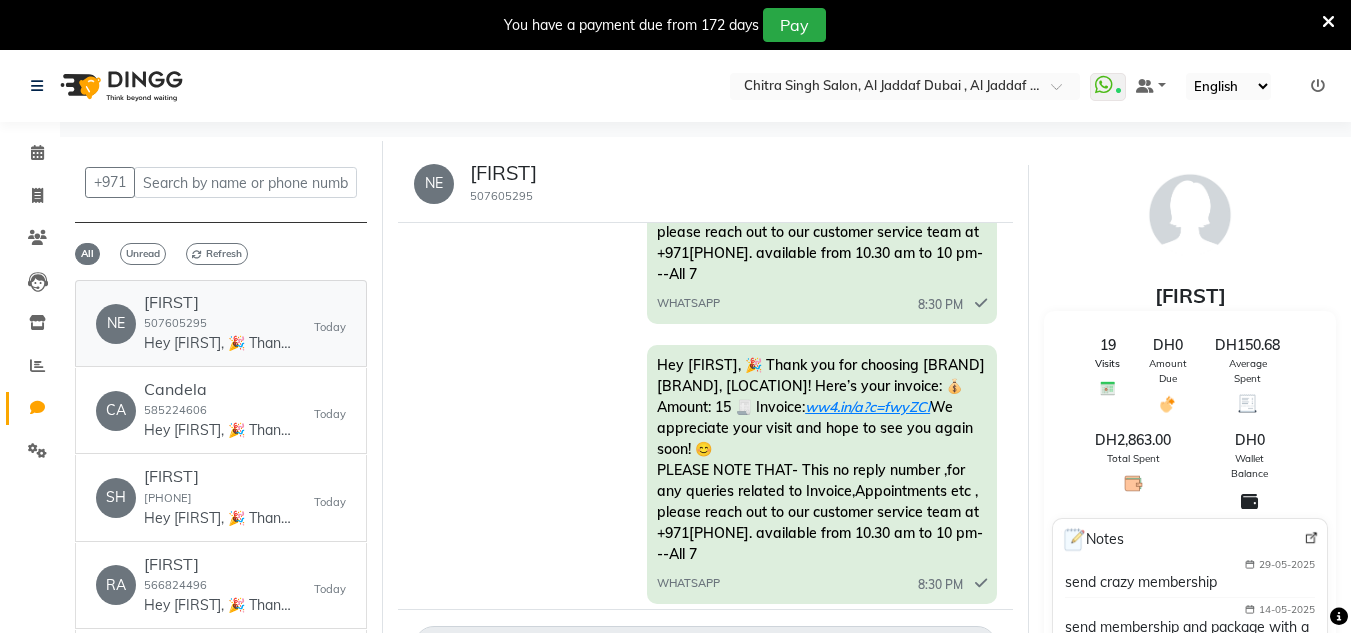 scroll, scrollTop: 523, scrollLeft: 0, axis: vertical 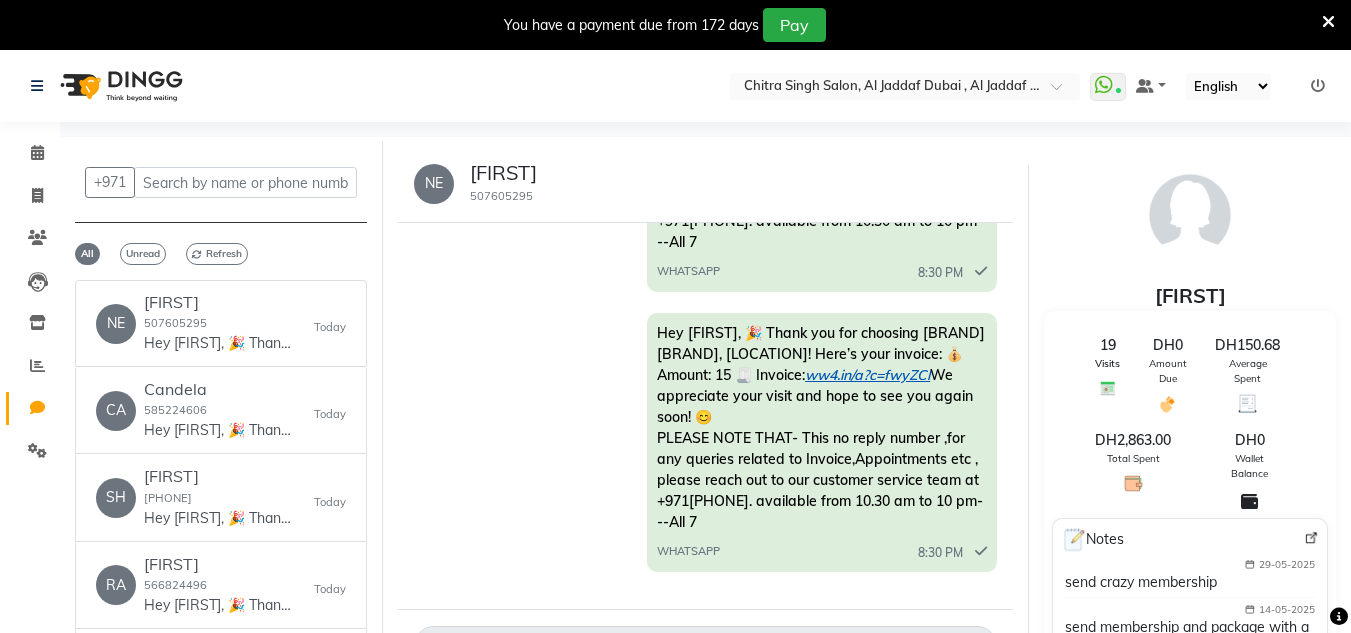 click on "ww4.in/a?c=fwyZCl" 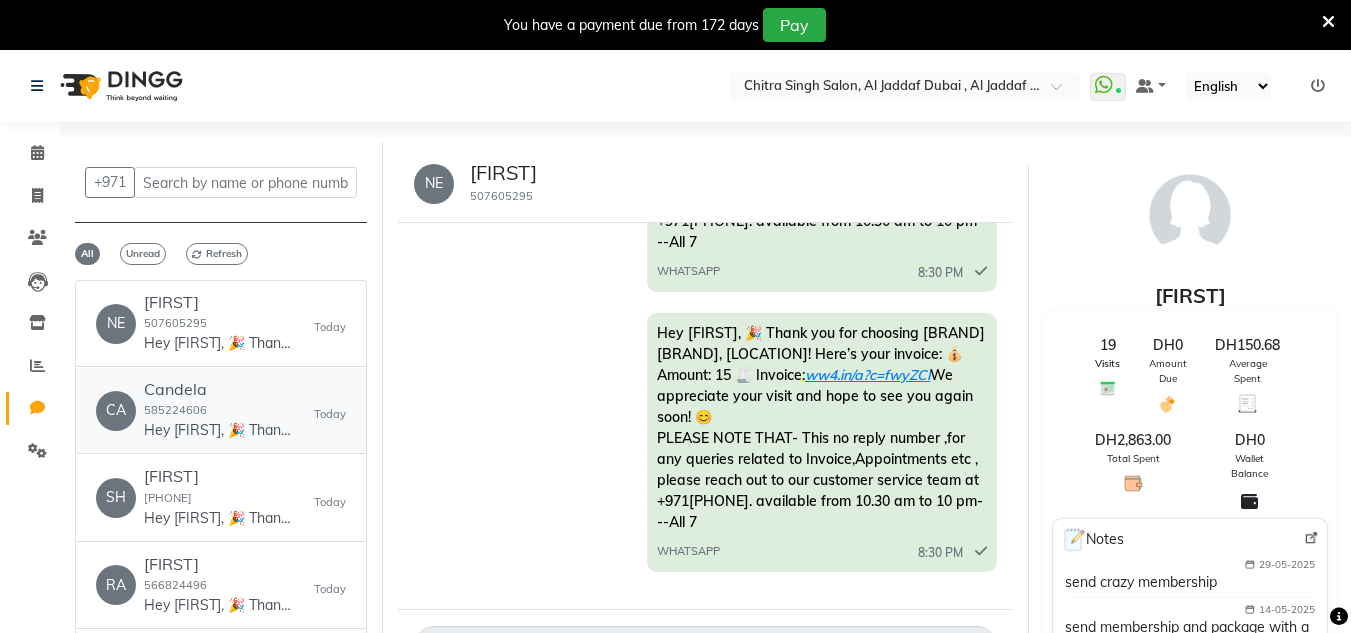 click on "Hey [FIRST], 🎉 Thank you for choosing [BRAND] [BRAND], [LOCATION]! Here’s your invoice: 💰 Amount: 15.75 🧾 Invoice: ww4.in/a?c=Xx5GYQ We appreciate your visit and hope to see you again soon! 😊
PLEASE NOTE THAT- This no reply number ,for any queries related to Invoice,Appointments etc , please reach out to our customer service team at +971[PHONE]. available from 10.30 am to 10 pm---All 7" 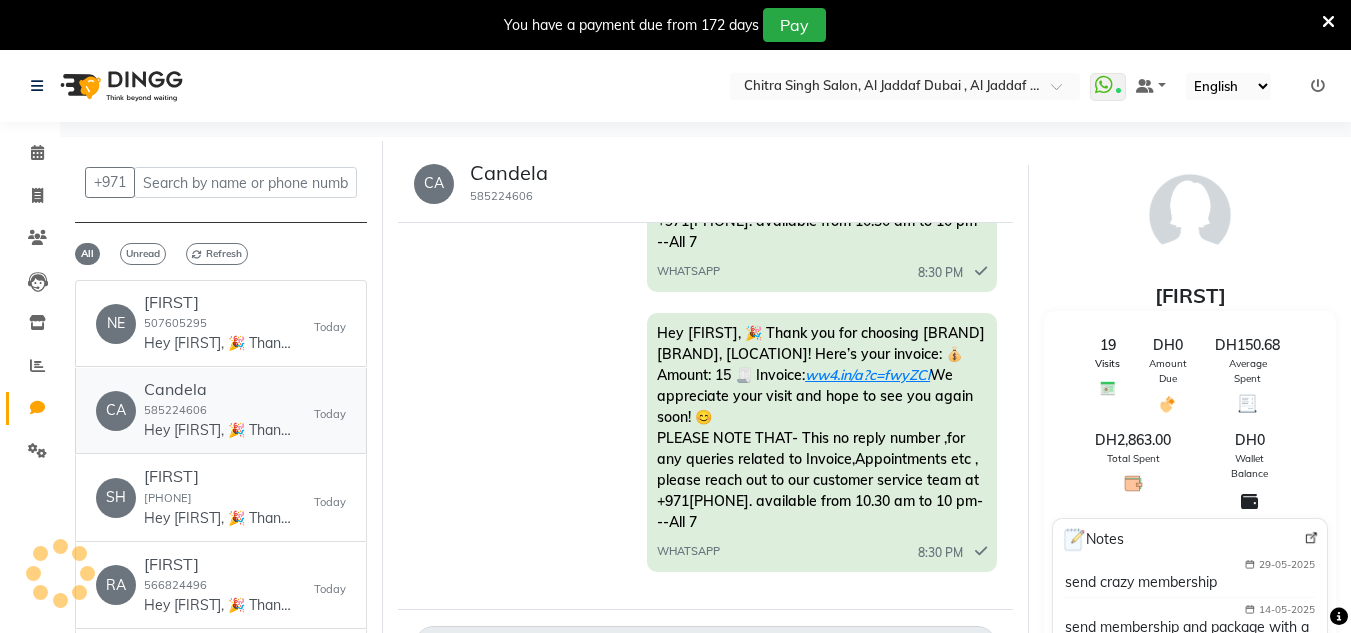 scroll, scrollTop: 0, scrollLeft: 0, axis: both 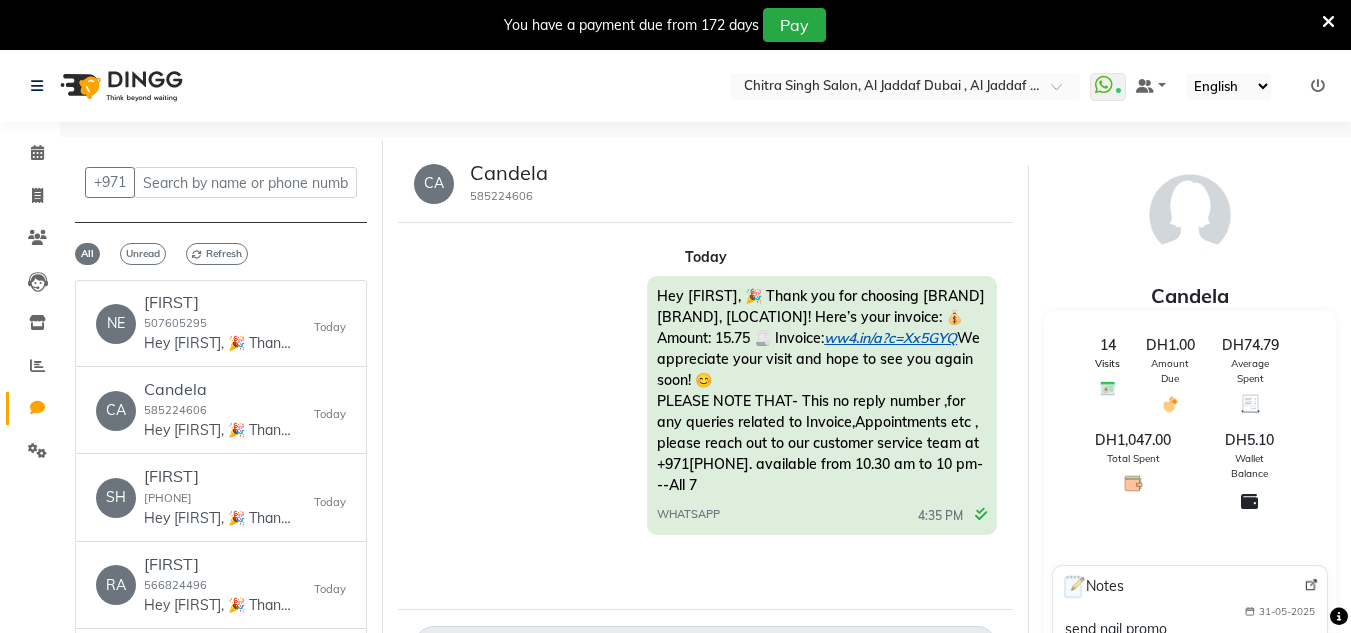 click on "ww4.in/a?c=Xx5GYQ" 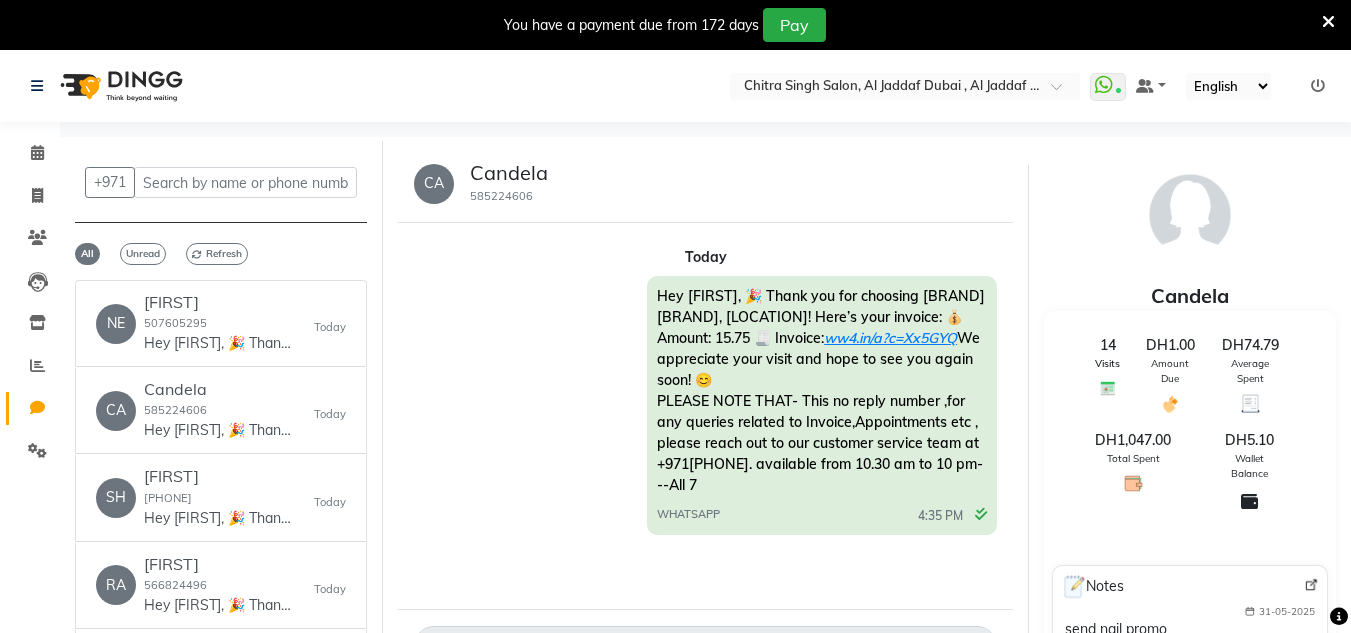 scroll, scrollTop: 335, scrollLeft: 0, axis: vertical 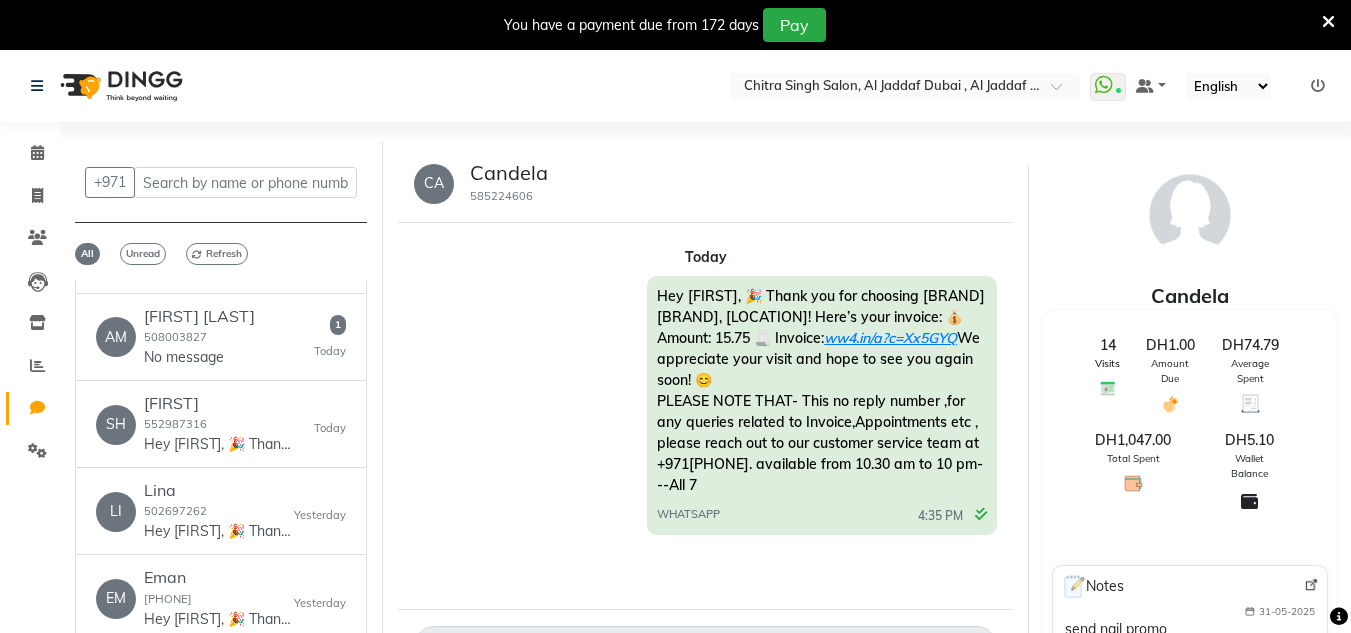 click on "+971   All   Unread   Refresh   NE   [FIRST]  [PHONE]  Hey [FIRST], 🎉 Thank you for choosing [BRAND] [BRAND], [LOCATION]! Here’s your invoice: 💰 Amount: 15 🧾 Invoice: ww4.in/a?c=fwyZCl We appreciate your visit and hope to see you again soon! 😊
PLEASE NOTE THAT- This no reply number ,for any queries related to Invoice,Appointments etc , please reach out to our customer service team at +971[PHONE]. available from 10.30 am to 10 pm---All 7   Today   CA   [FIRST]  [PHONE]  Hey [FIRST], 🎉 Thank you for choosing [BRAND] [BRAND], [LOCATION]! Here’s your invoice: 💰 Amount: 15.75 🧾 Invoice: ww4.in/a?c=Xx5GYQ We appreciate your visit and hope to see you again soon! 😊
PLEASE NOTE THAT- This no reply number ,for any queries related to Invoice,Appointments etc , please reach out to our customer service team at +971[PHONE]. available from 10.30 am to 10 pm---All 7   Today   SH   [FIRST]  [PHONE]  Today   RA   [FIRST]  [PHONE]  Today   AM   [FIRST] [LAST]  [PHONE]  No message   1   SH" 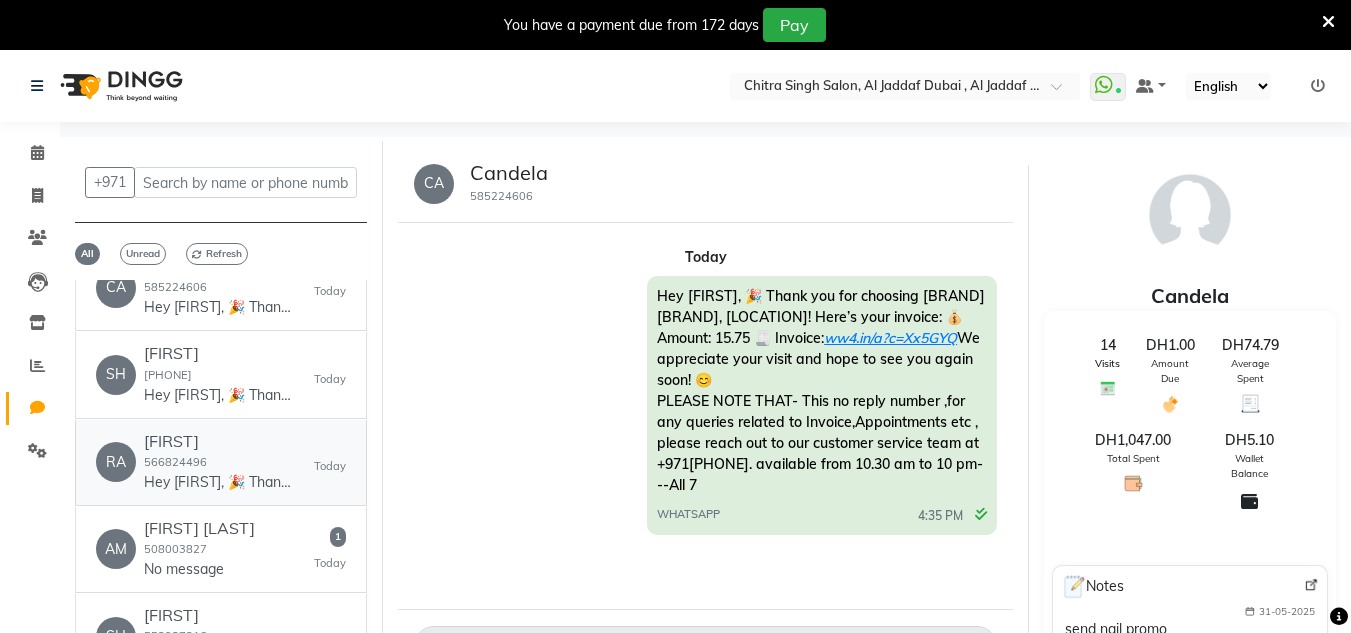 scroll, scrollTop: 140, scrollLeft: 0, axis: vertical 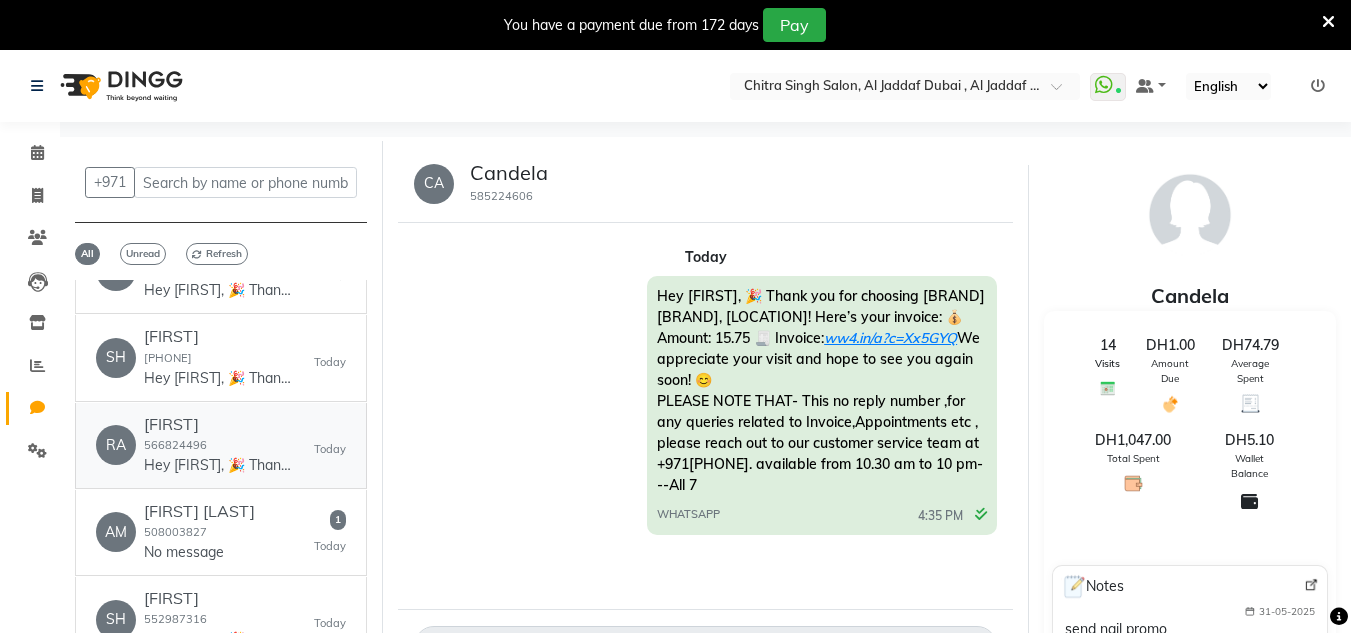 click on "[FIRST]" 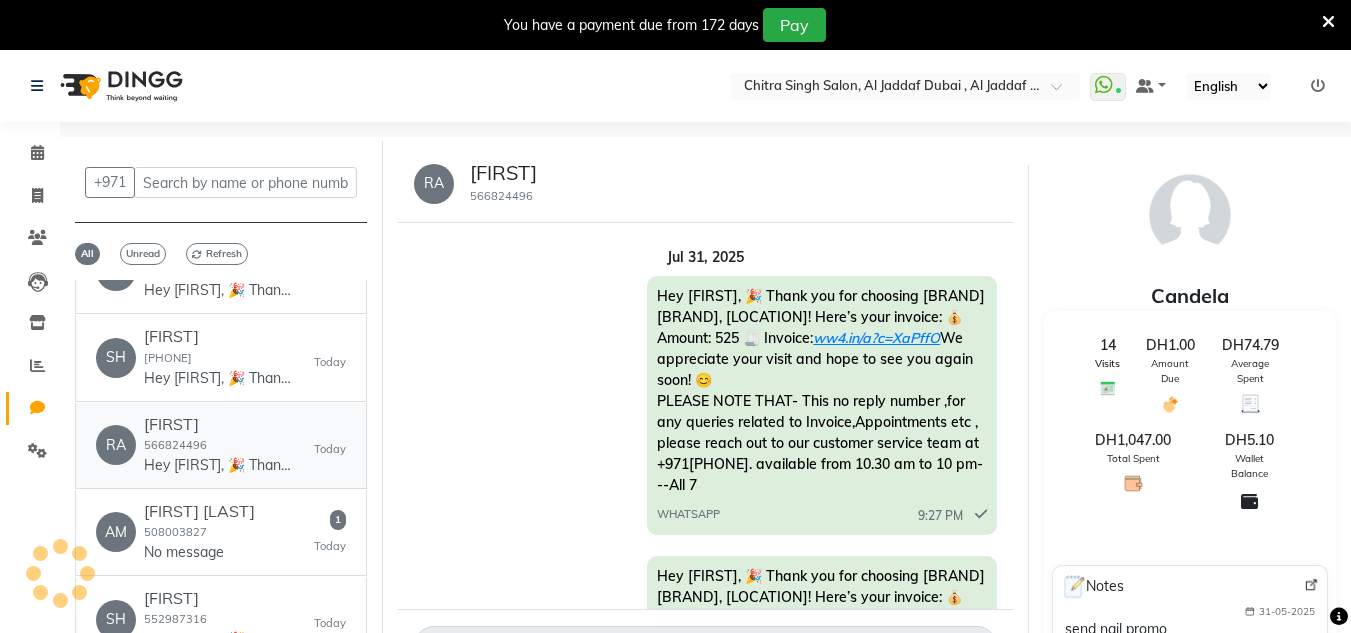 scroll, scrollTop: 520, scrollLeft: 0, axis: vertical 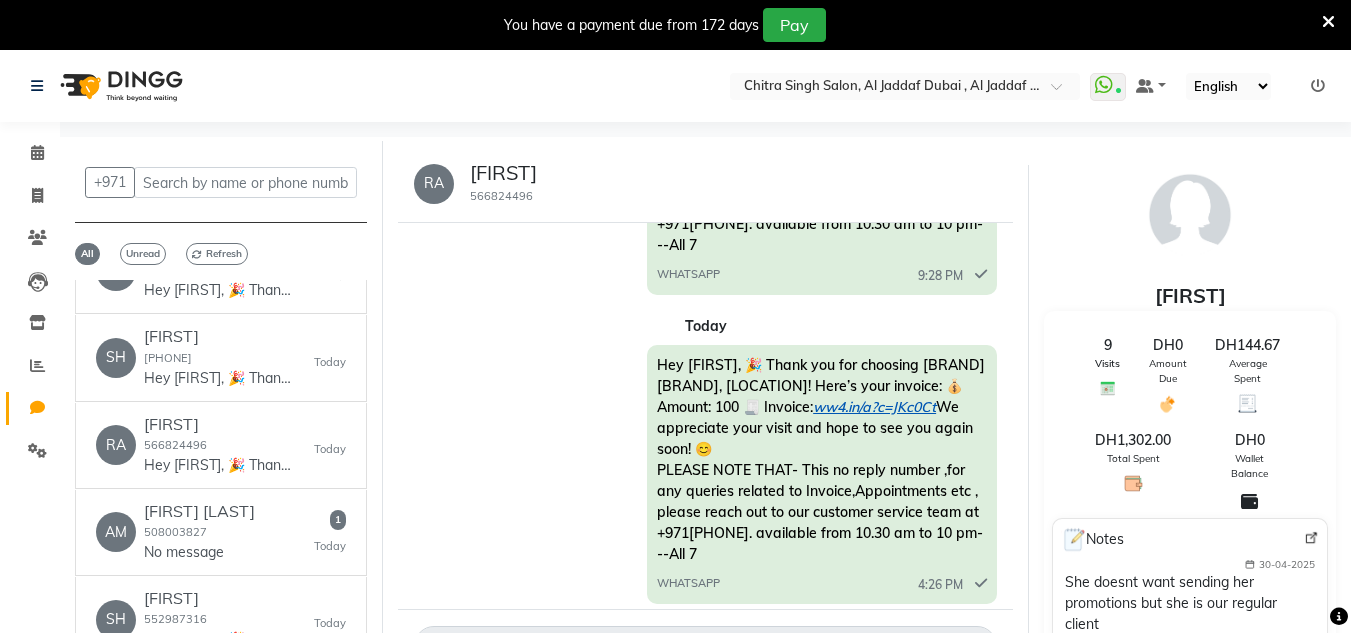 click on "ww4.in/a?c=JKc0Ct" 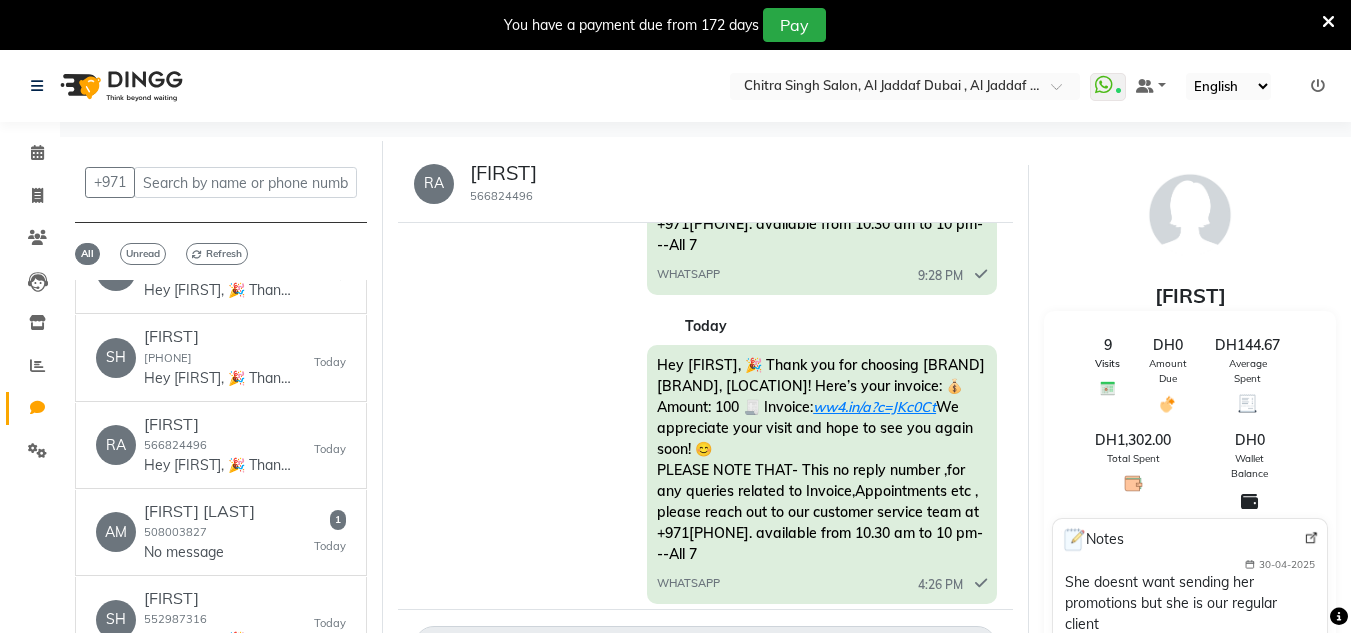 click on "+971   All   Unread   Refresh   NE   [FIRST]  [PHONE]  Hey [FIRST], 🎉 Thank you for choosing [BRAND] [BRAND], [LOCATION]! Here’s your invoice: 💰 Amount: 15 🧾 Invoice: ww4.in/a?c=fwyZCl We appreciate your visit and hope to see you again soon! 😊
PLEASE NOTE THAT- This no reply number ,for any queries related to Invoice,Appointments etc , please reach out to our customer service team at +971[PHONE]. available from 10.30 am to 10 pm---All 7   Today   CA   [FIRST]  [PHONE]  Hey [FIRST], 🎉 Thank you for choosing [BRAND] [BRAND], [LOCATION]! Here’s your invoice: 💰 Amount: 15.75 🧾 Invoice: ww4.in/a?c=Xx5GYQ We appreciate your visit and hope to see you again soon! 😊
PLEASE NOTE THAT- This no reply number ,for any queries related to Invoice,Appointments etc , please reach out to our customer service team at +971[PHONE]. available from 10.30 am to 10 pm---All 7   Today   SH   [FIRST]  [PHONE]  Today   RA   [FIRST]  [PHONE]  Today   AM   [FIRST] [LAST]  [PHONE]  No message   1   SH" 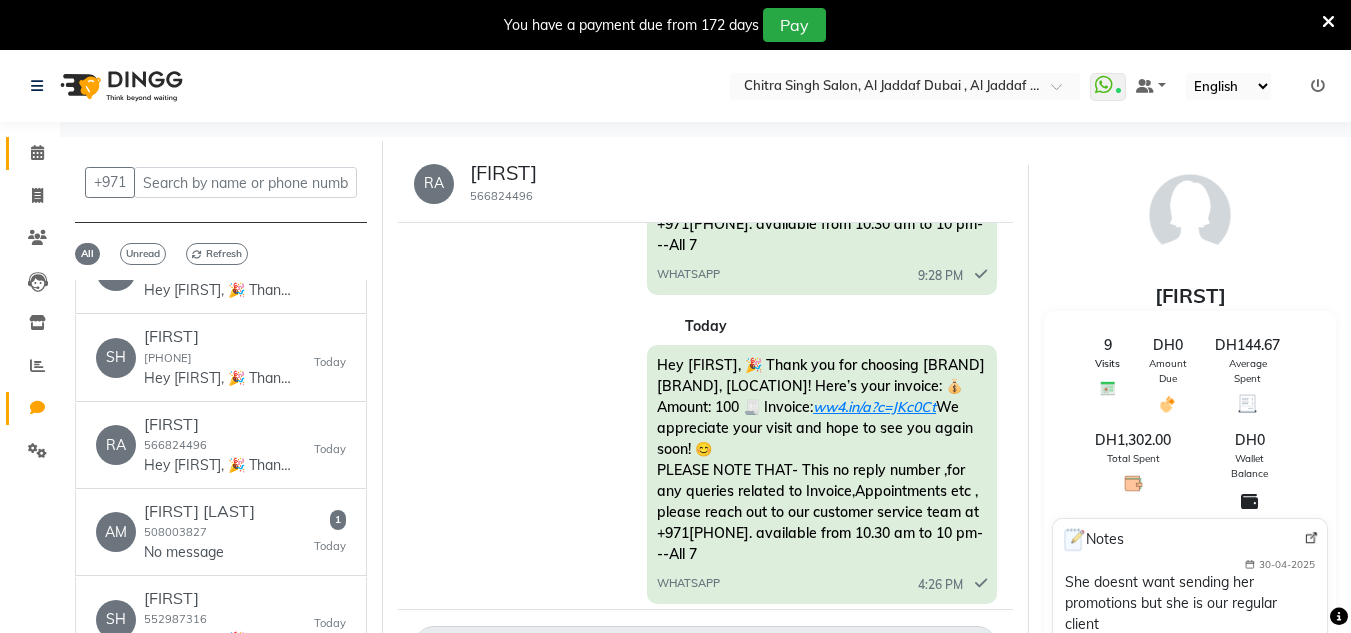 drag, startPoint x: 37, startPoint y: 137, endPoint x: 33, endPoint y: 152, distance: 15.524175 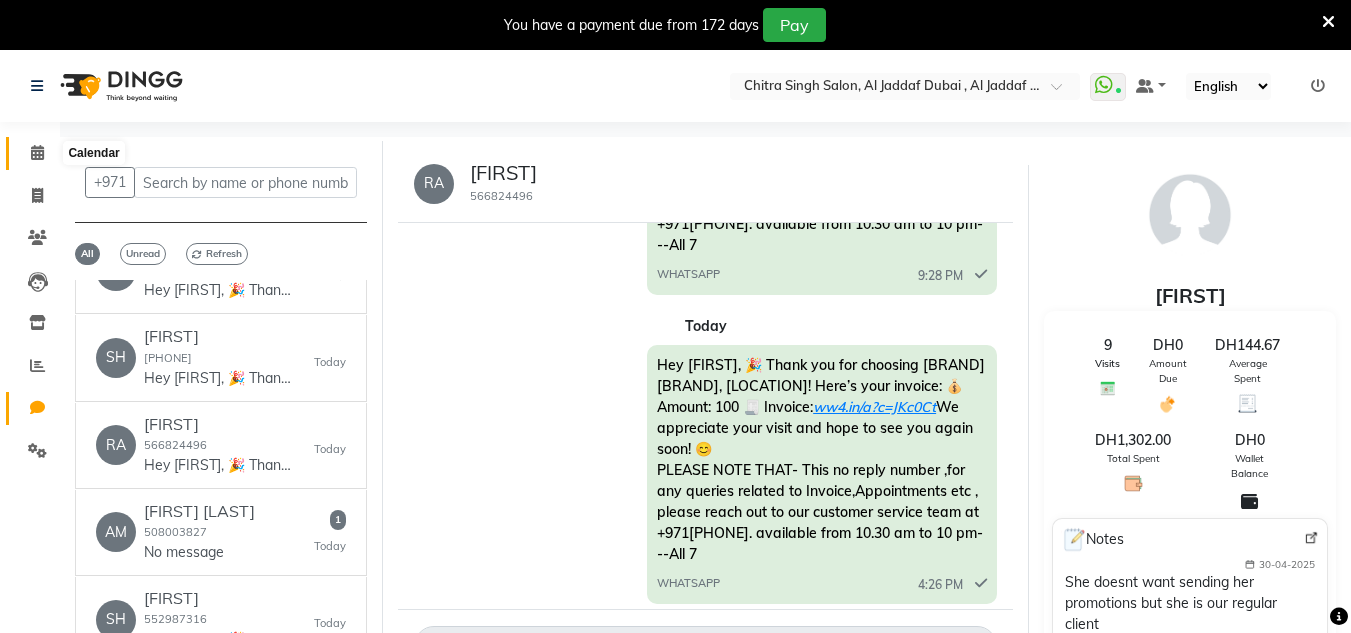 click 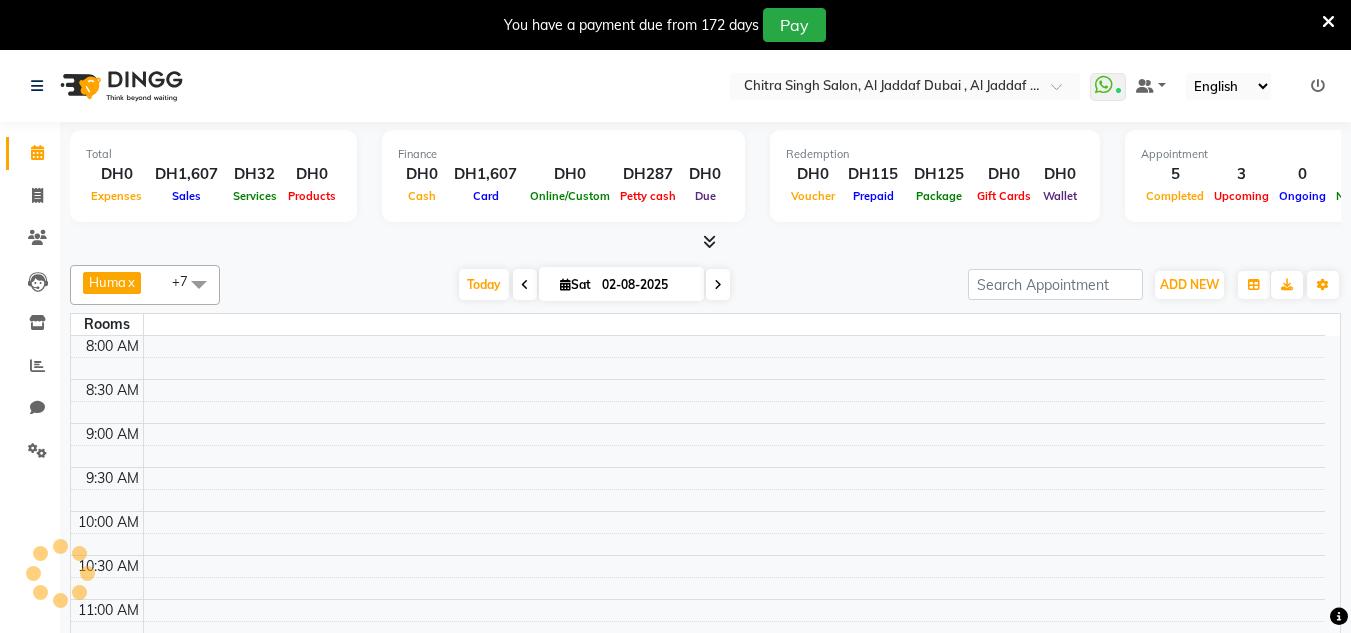 scroll, scrollTop: 0, scrollLeft: 0, axis: both 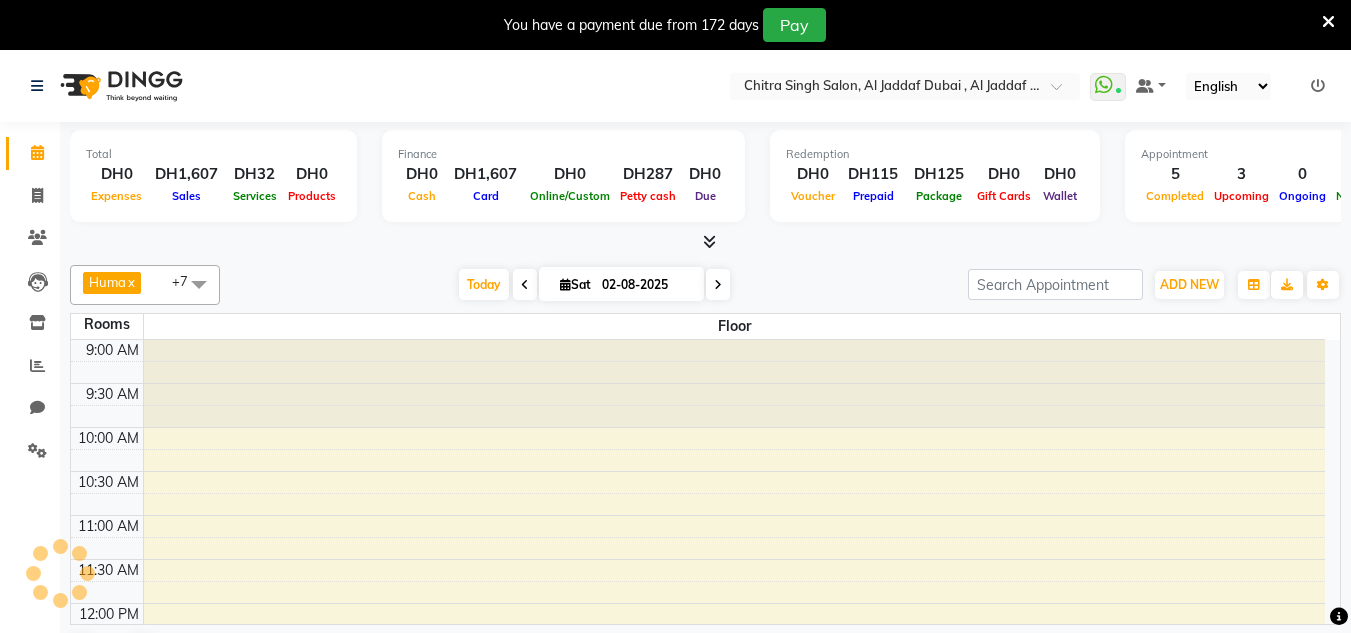click on "Clients" 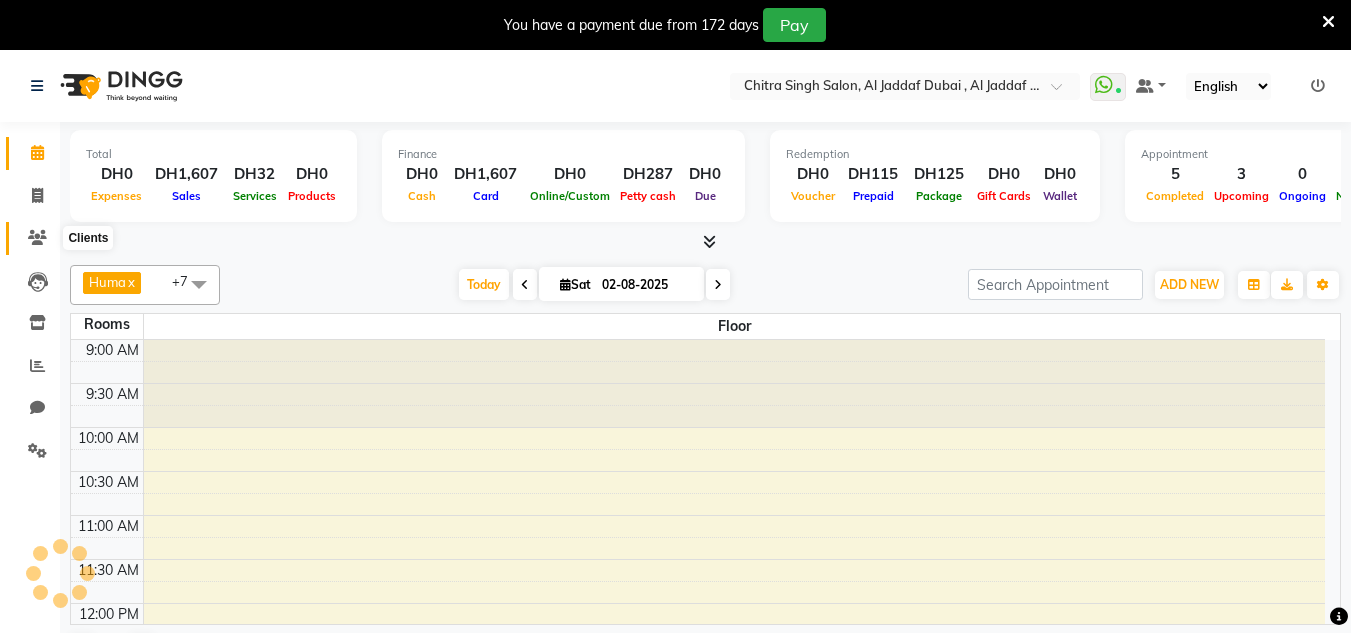 click 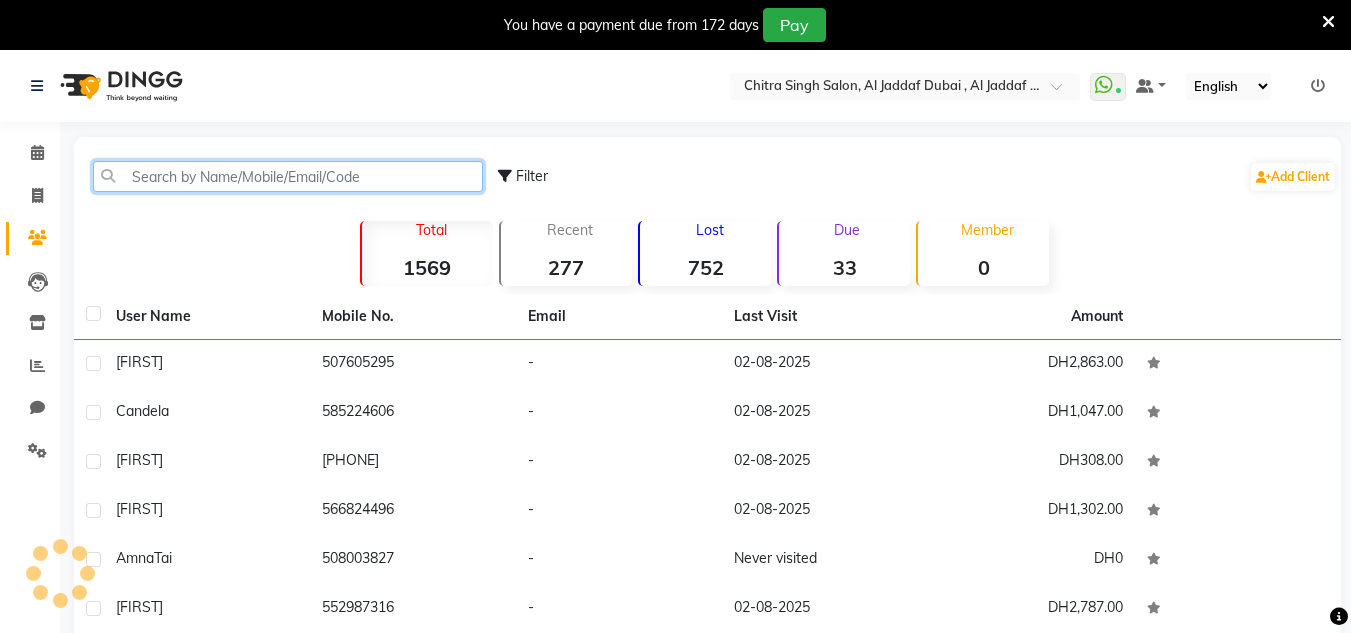 click 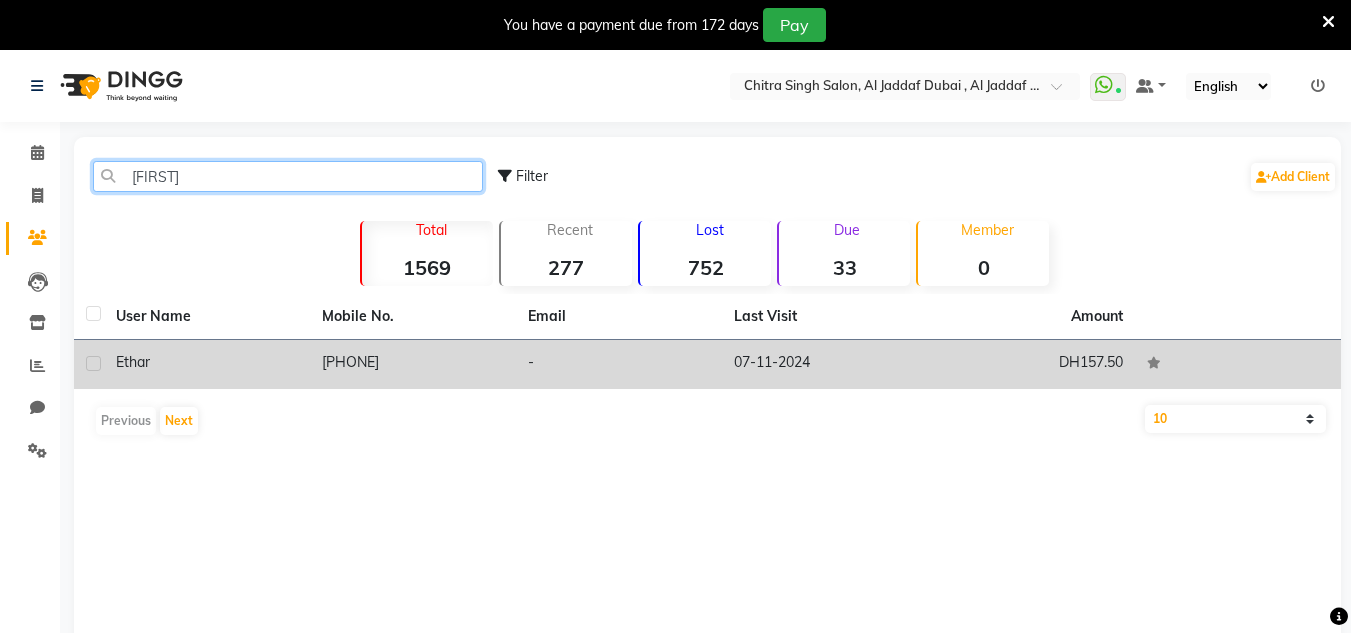 type on "[FIRST]" 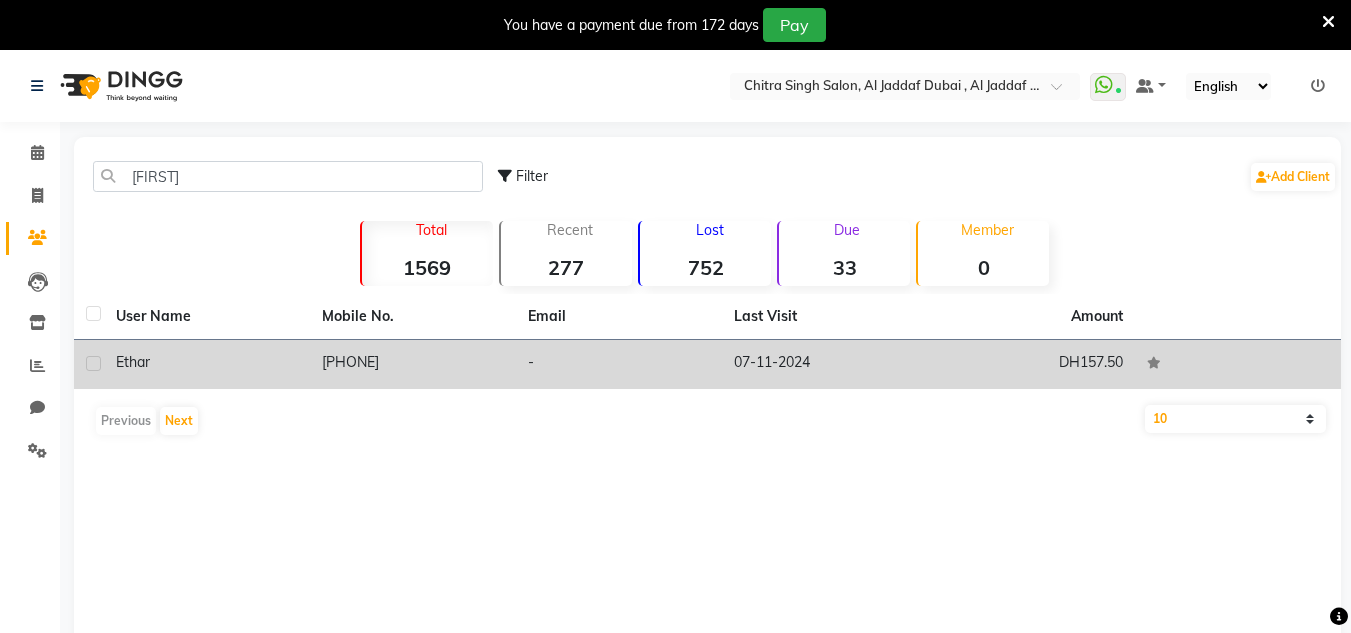 click on "[PHONE]" 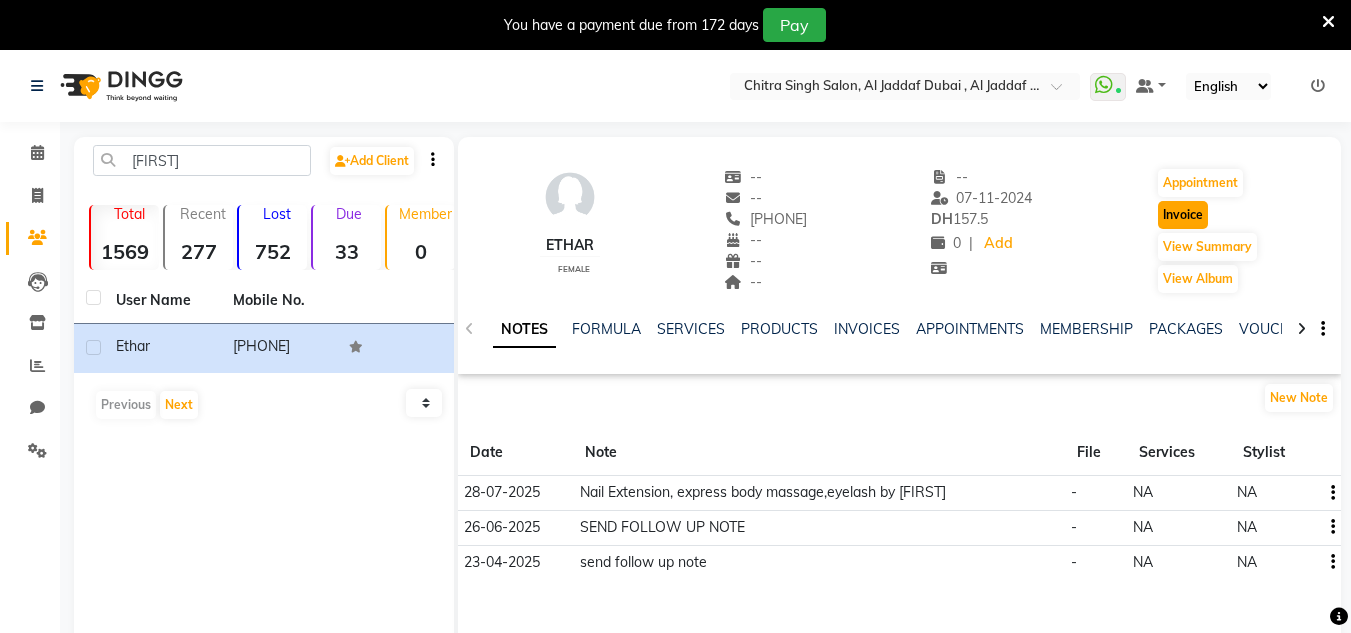 click on "Invoice" 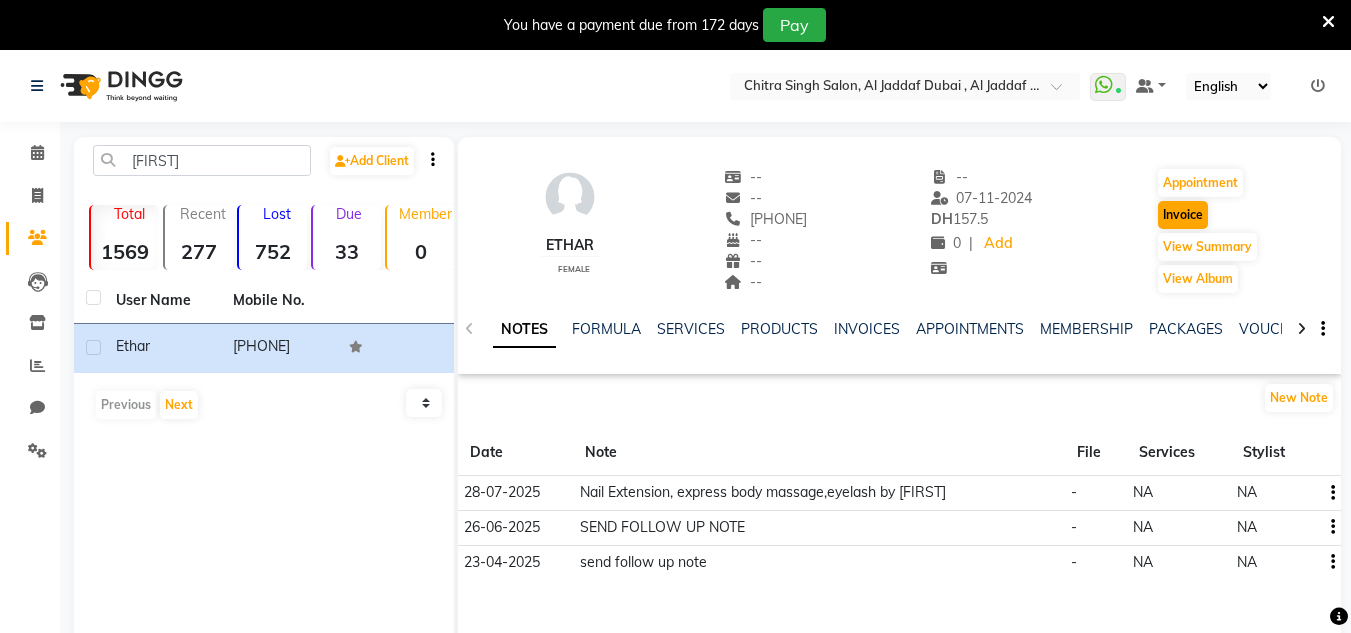 select on "service" 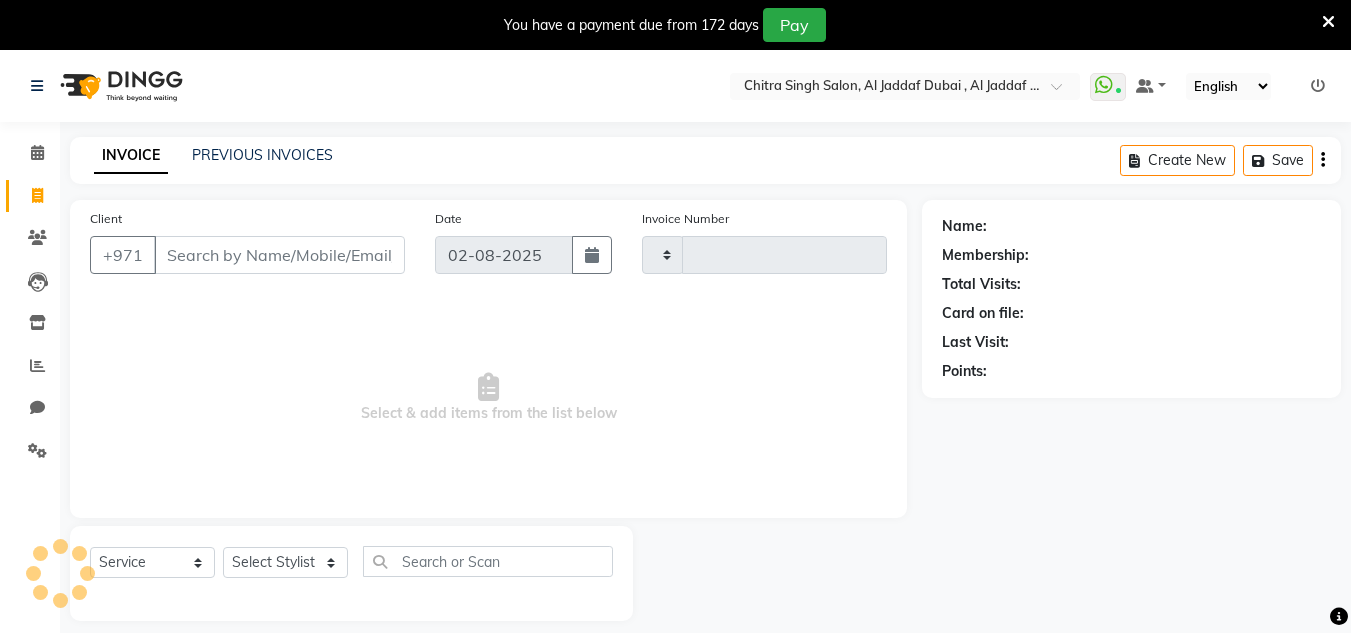 scroll, scrollTop: 50, scrollLeft: 0, axis: vertical 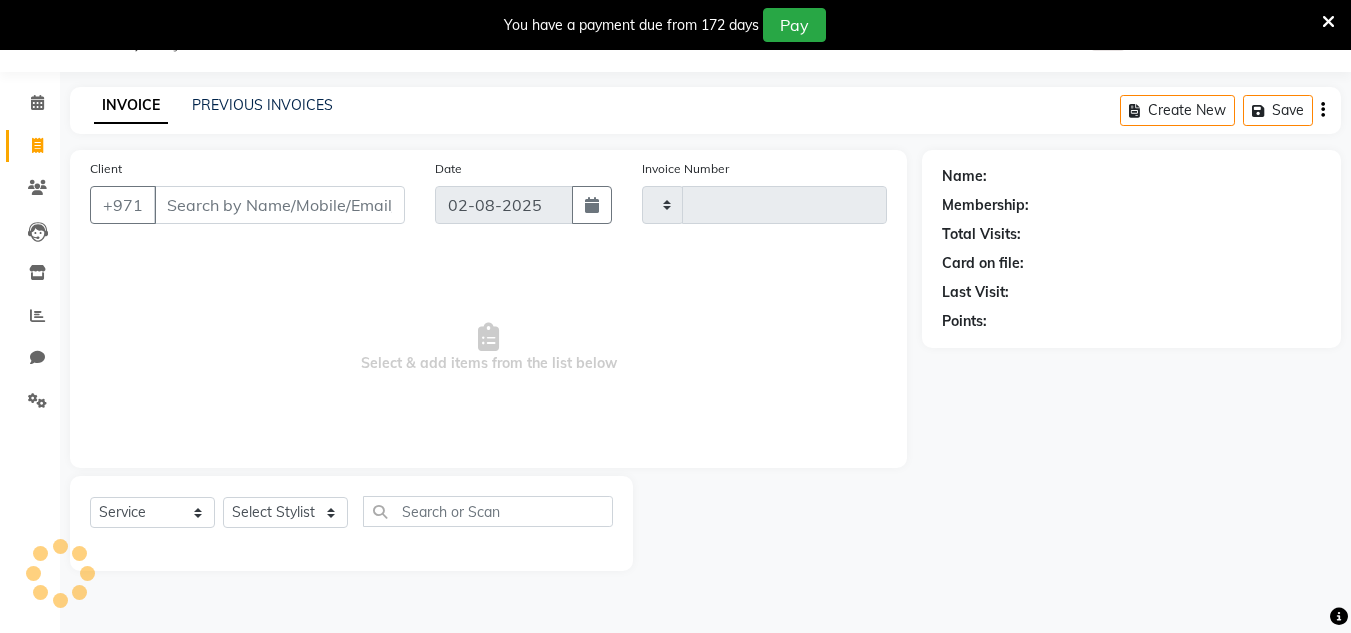 type on "1062" 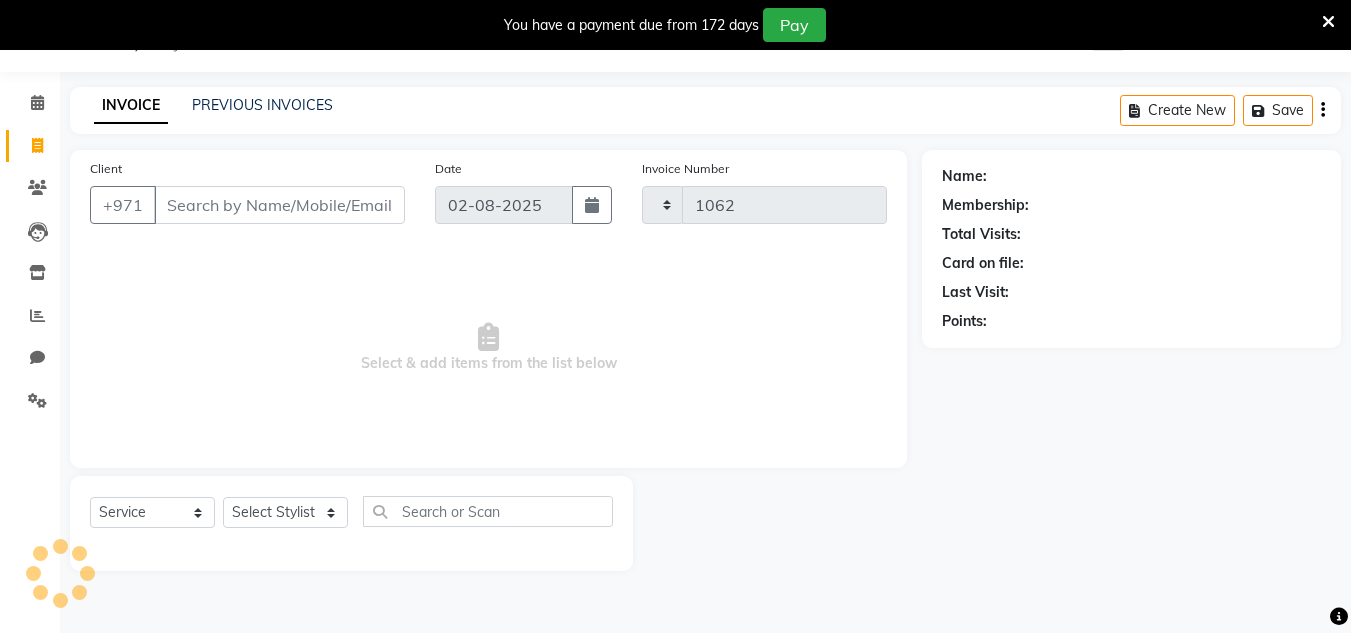select on "4069" 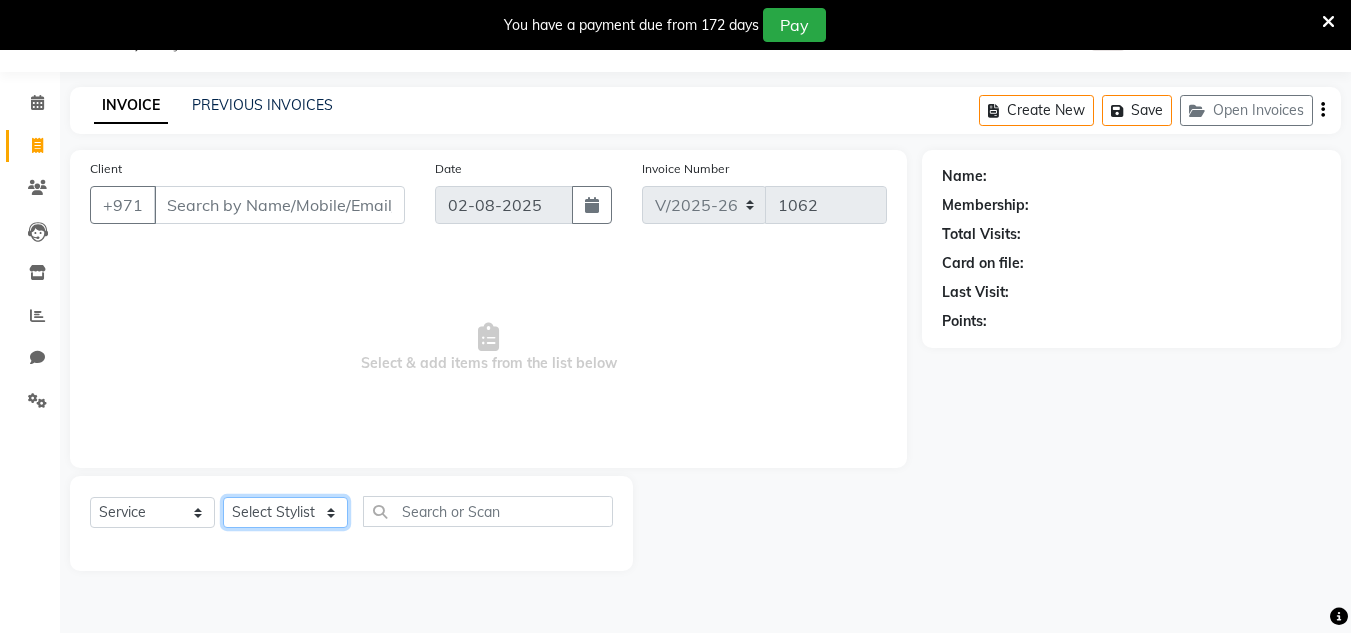click on "Select Stylist" 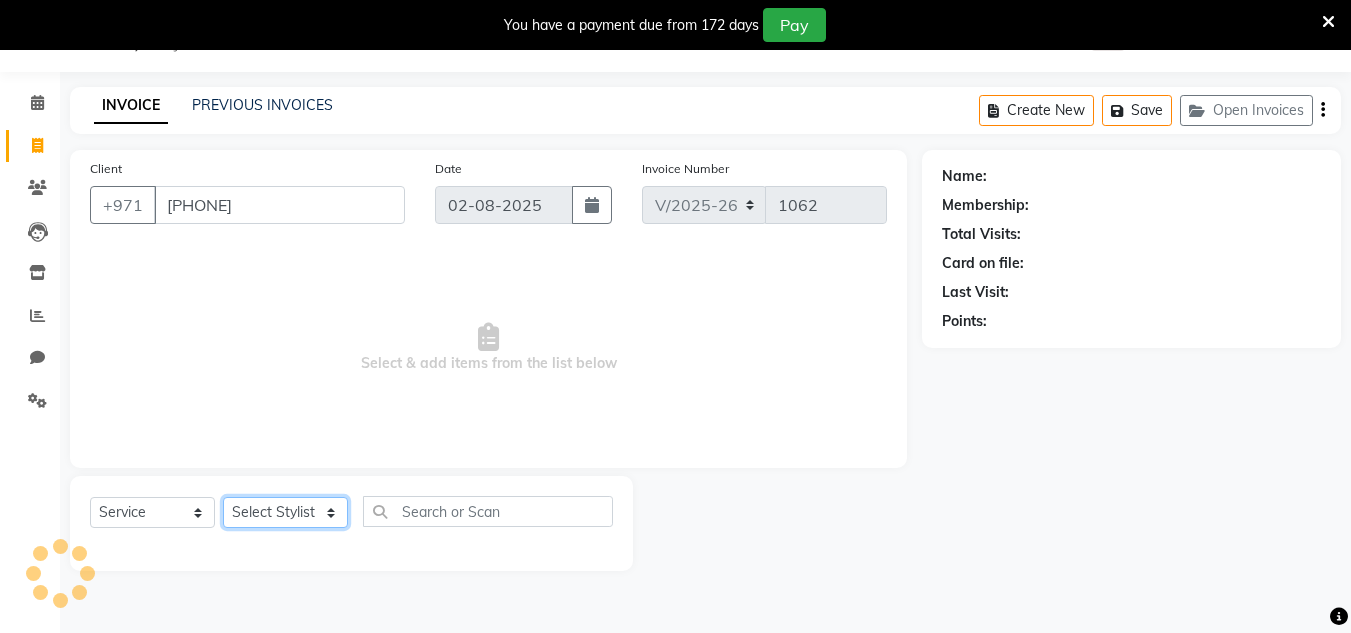 select on "1: Object" 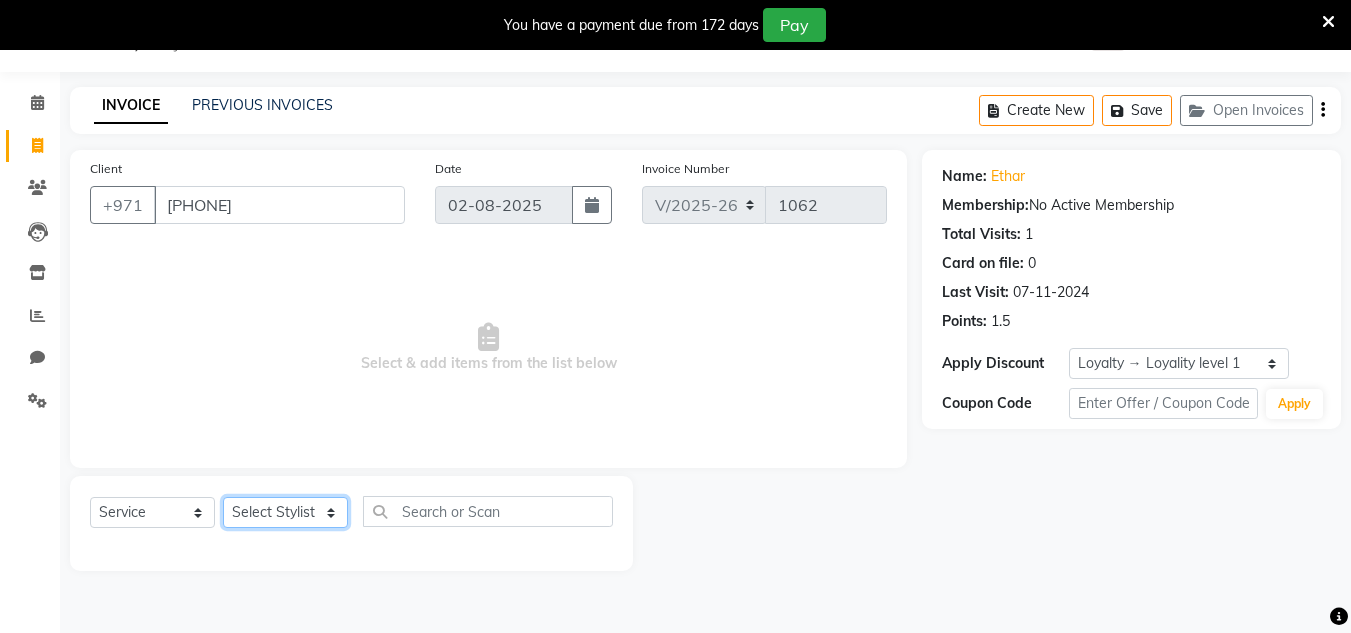 select on "62704" 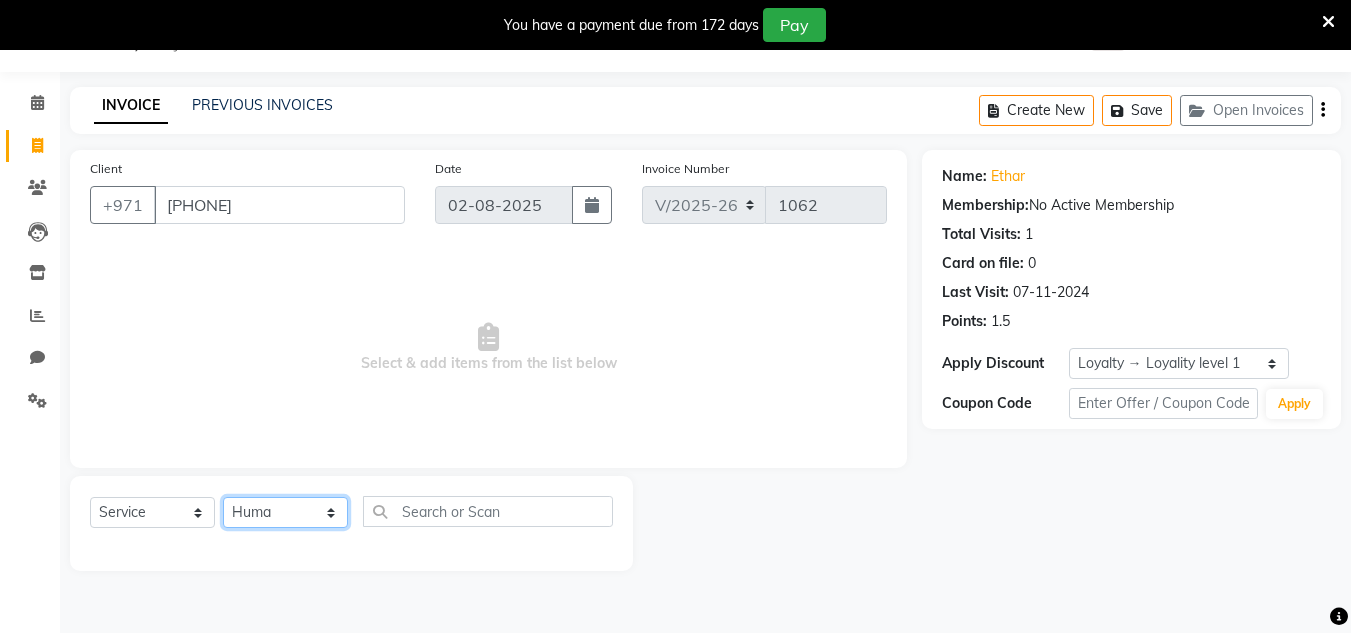 click on "Select Stylist [FIRST] [FIRST] [FIRST] [FIRST] [FIRST]" 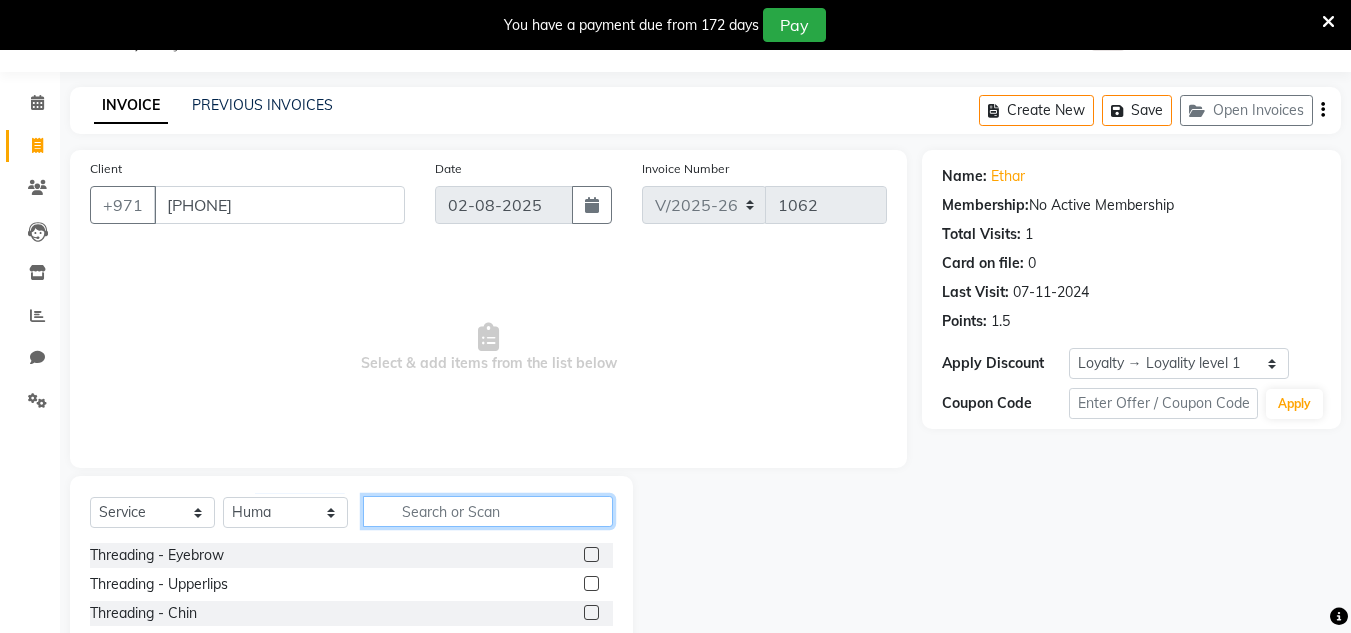 drag, startPoint x: 430, startPoint y: 507, endPoint x: 443, endPoint y: 531, distance: 27.294687 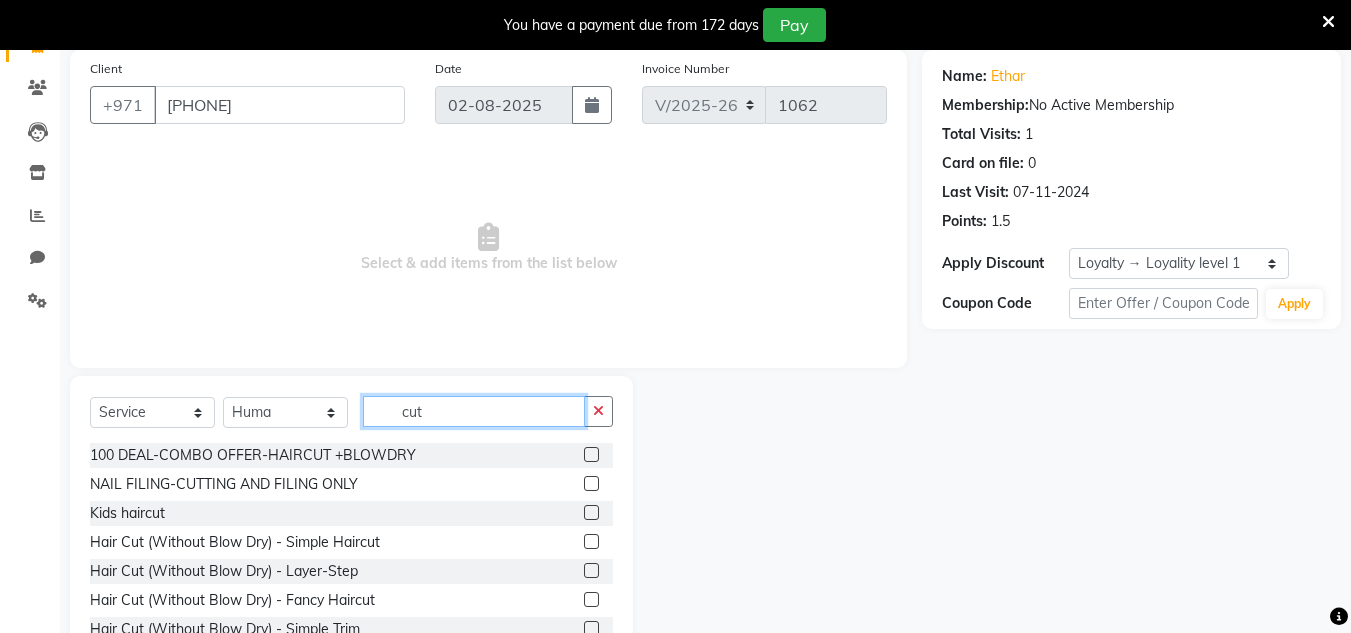 scroll, scrollTop: 218, scrollLeft: 0, axis: vertical 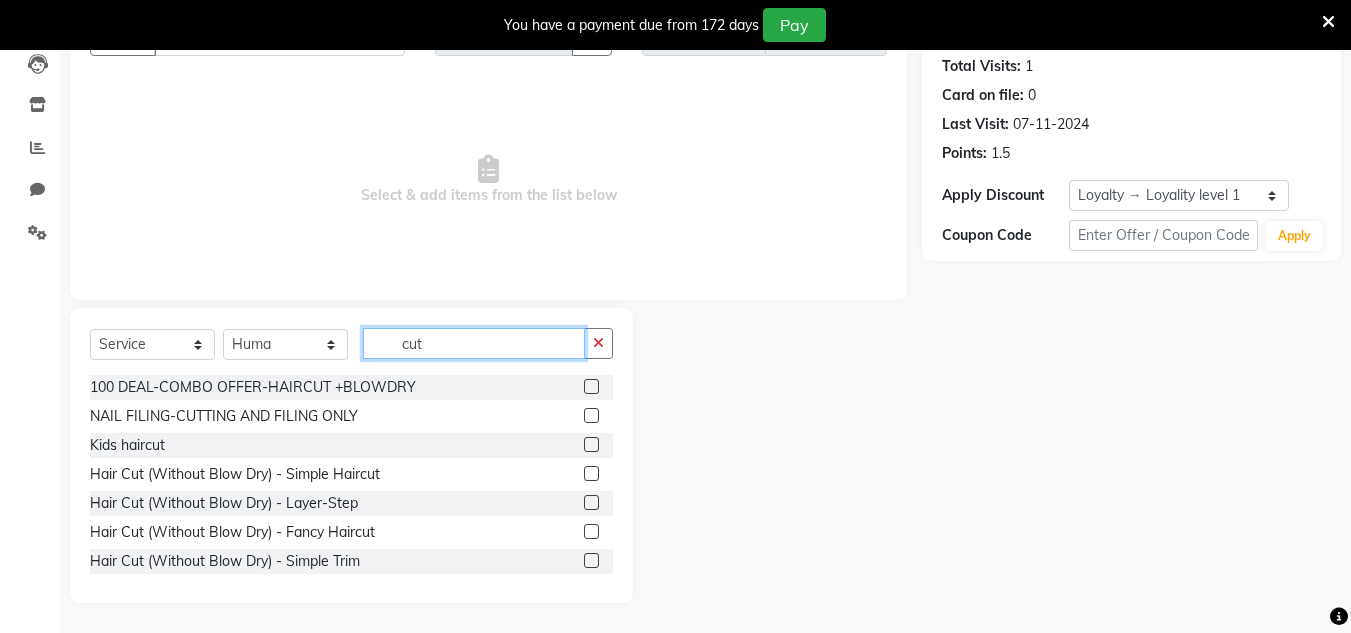 type on "cut" 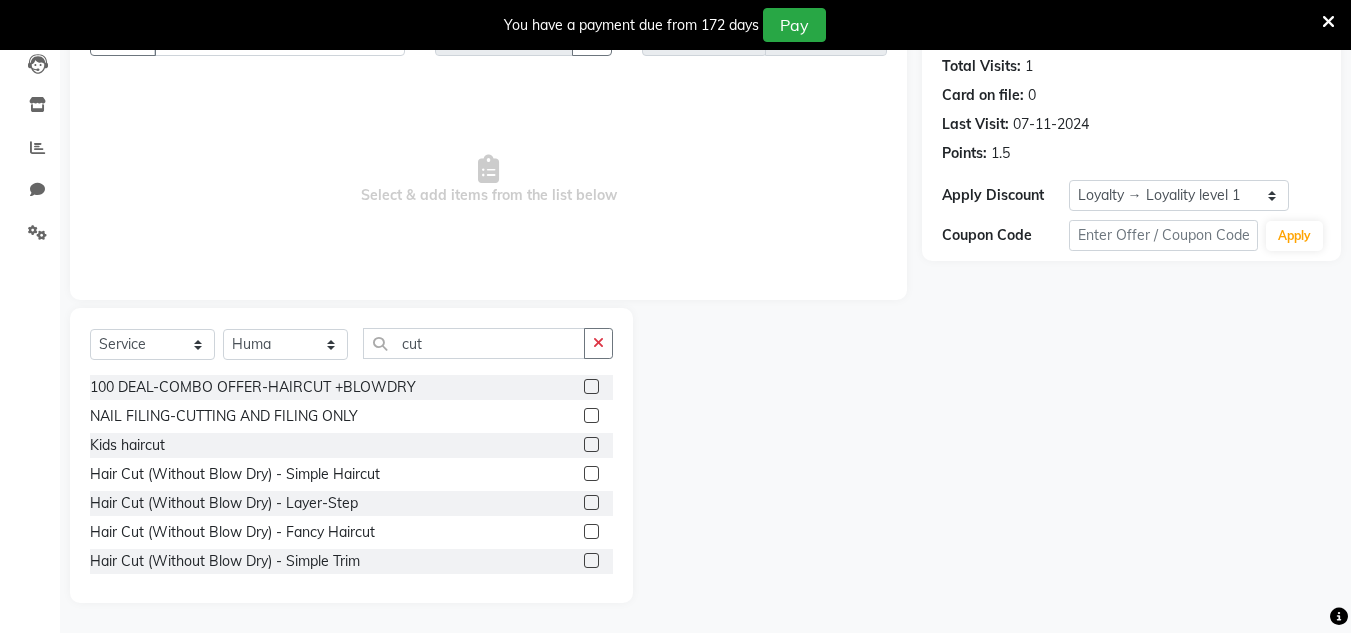 click 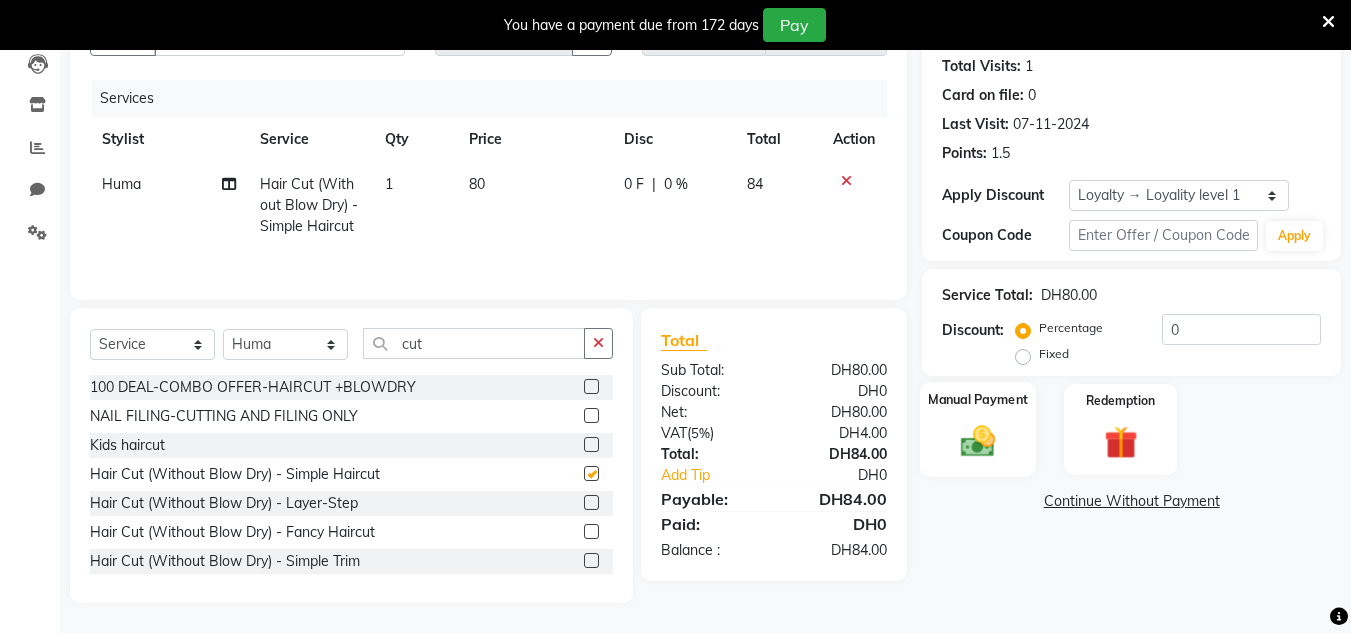 checkbox on "false" 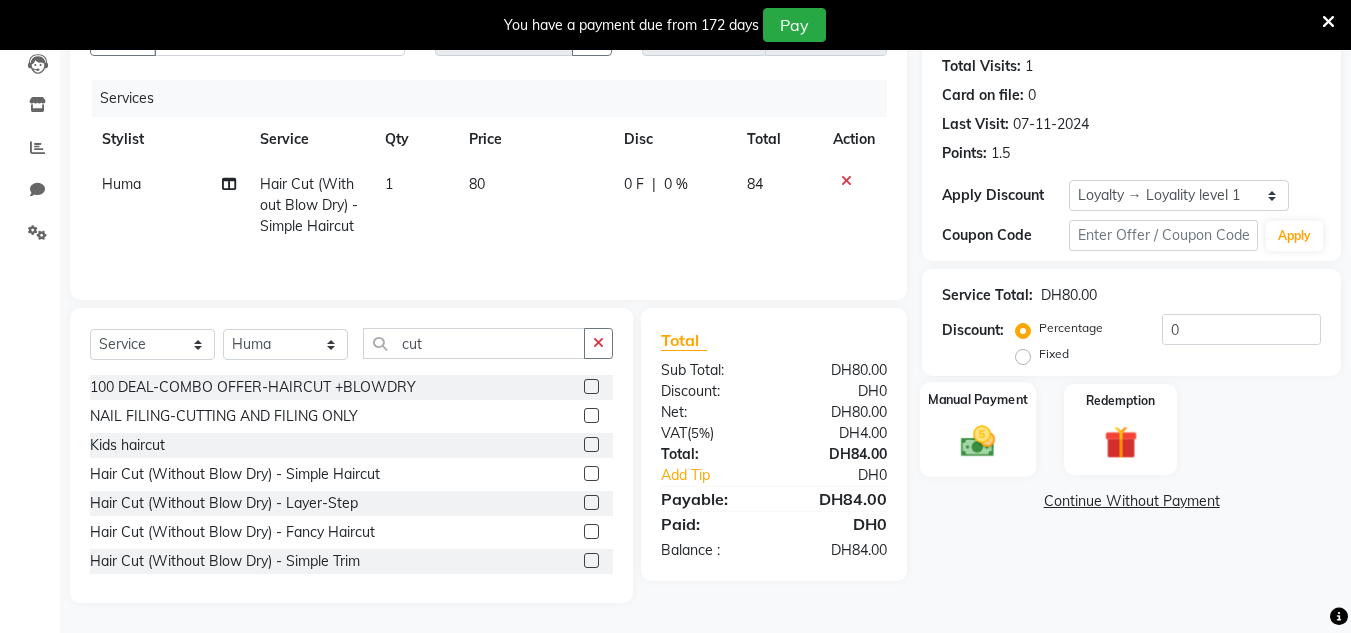 click 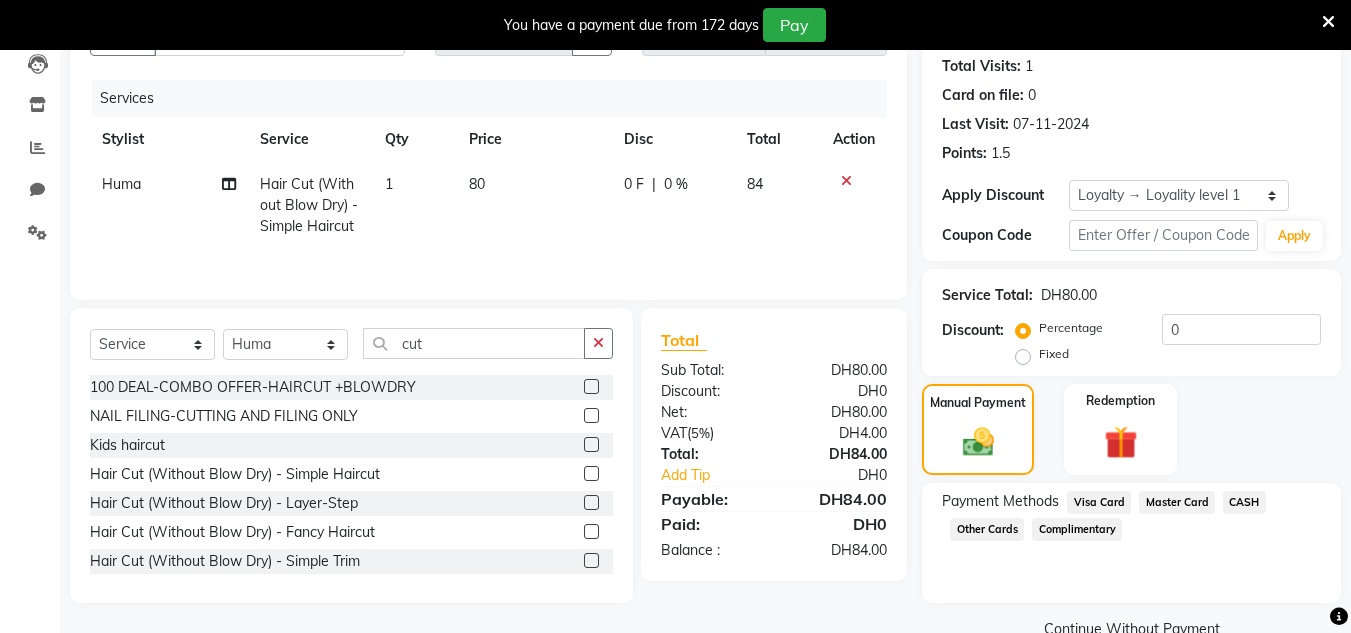 drag, startPoint x: 1247, startPoint y: 504, endPoint x: 1243, endPoint y: 540, distance: 36.221542 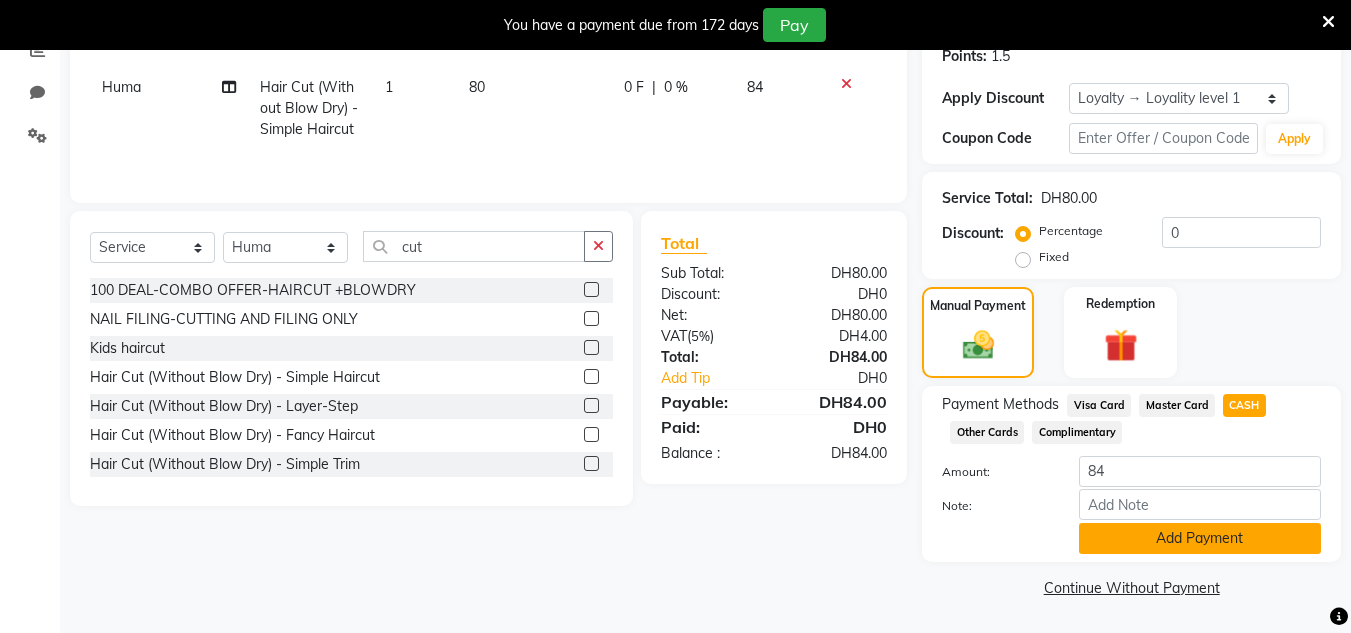 click on "Add Payment" 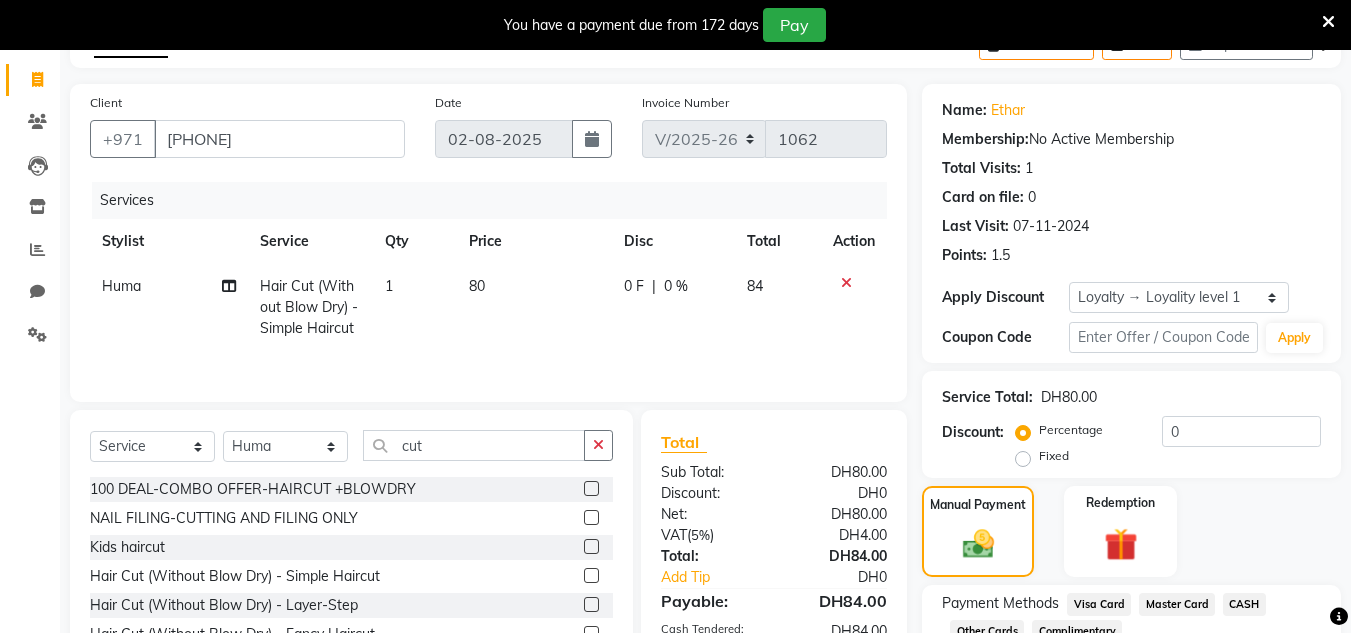 scroll, scrollTop: 115, scrollLeft: 0, axis: vertical 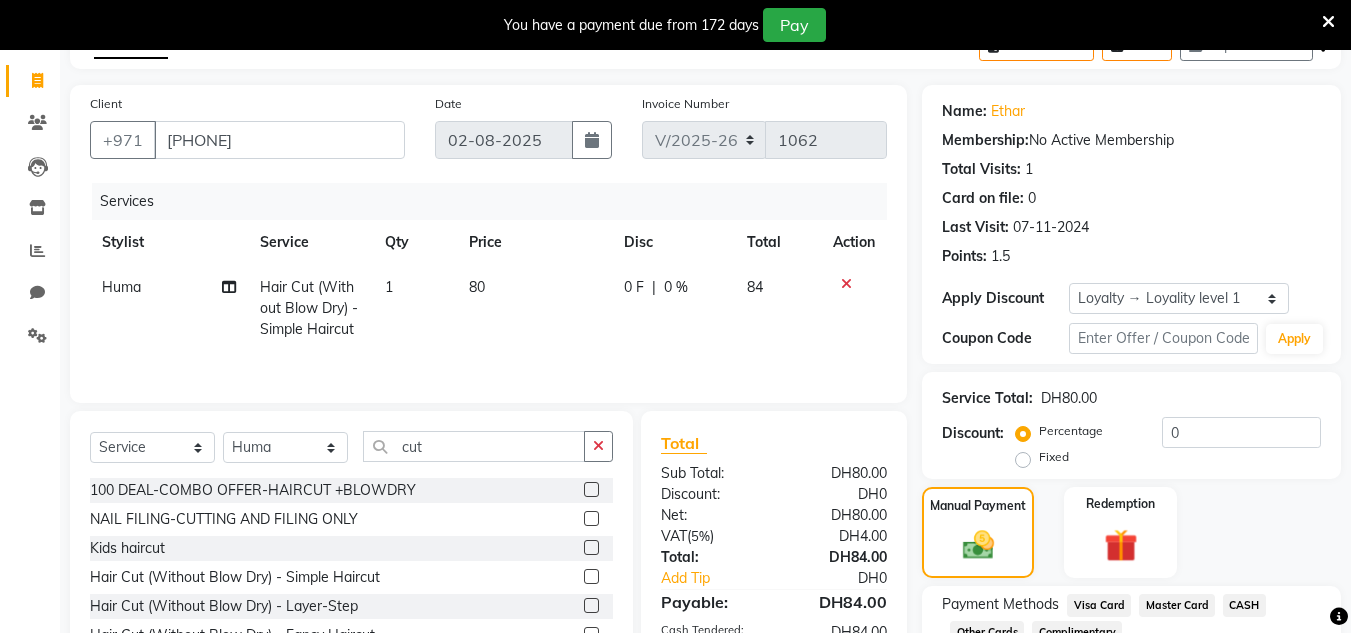 click at bounding box center (1328, 22) 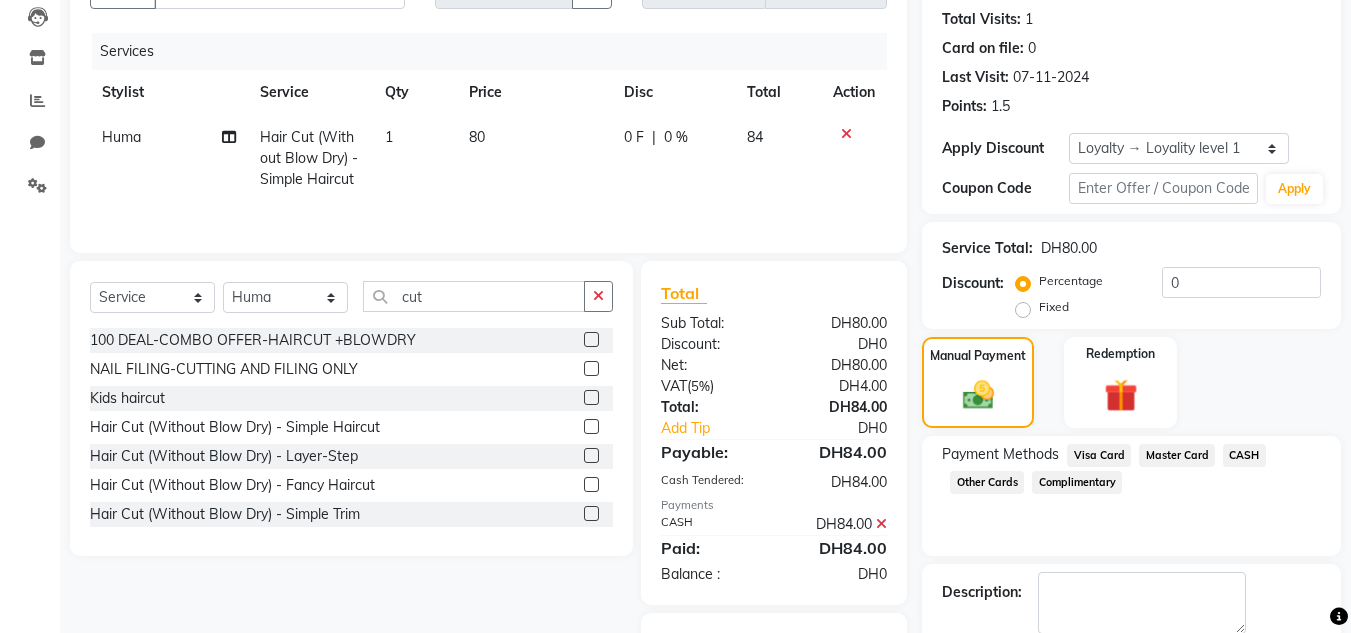 scroll, scrollTop: 322, scrollLeft: 0, axis: vertical 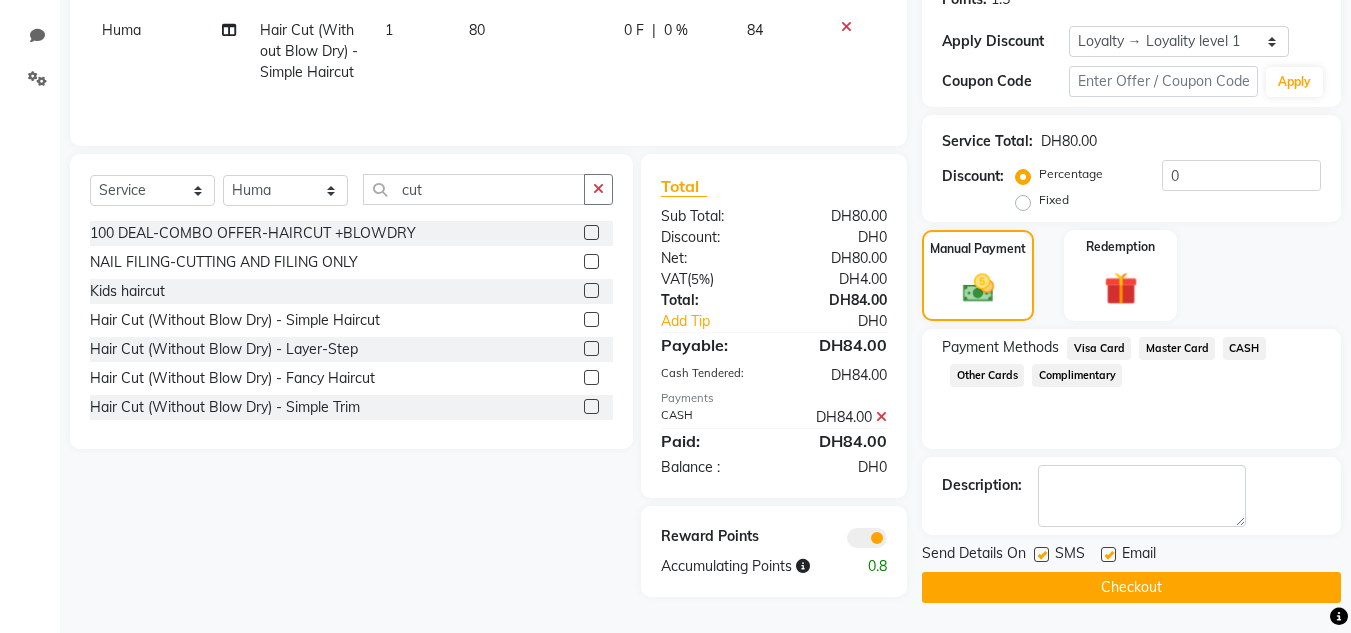click on "Checkout" 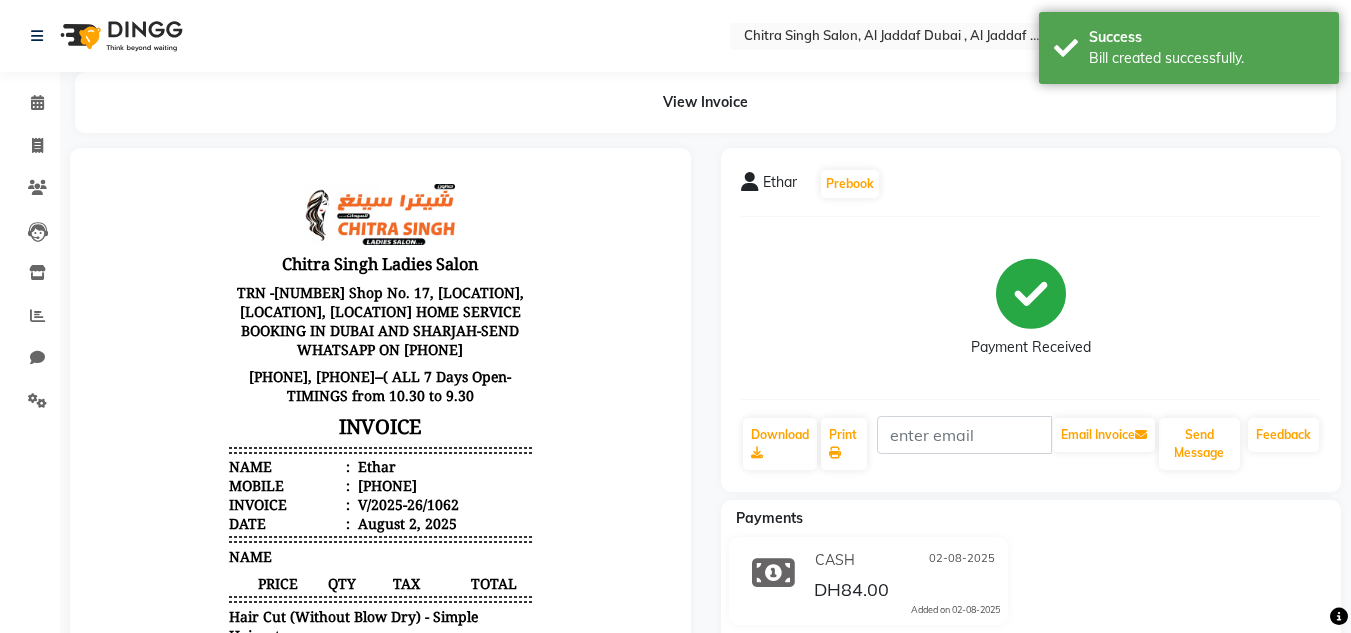 scroll, scrollTop: 0, scrollLeft: 0, axis: both 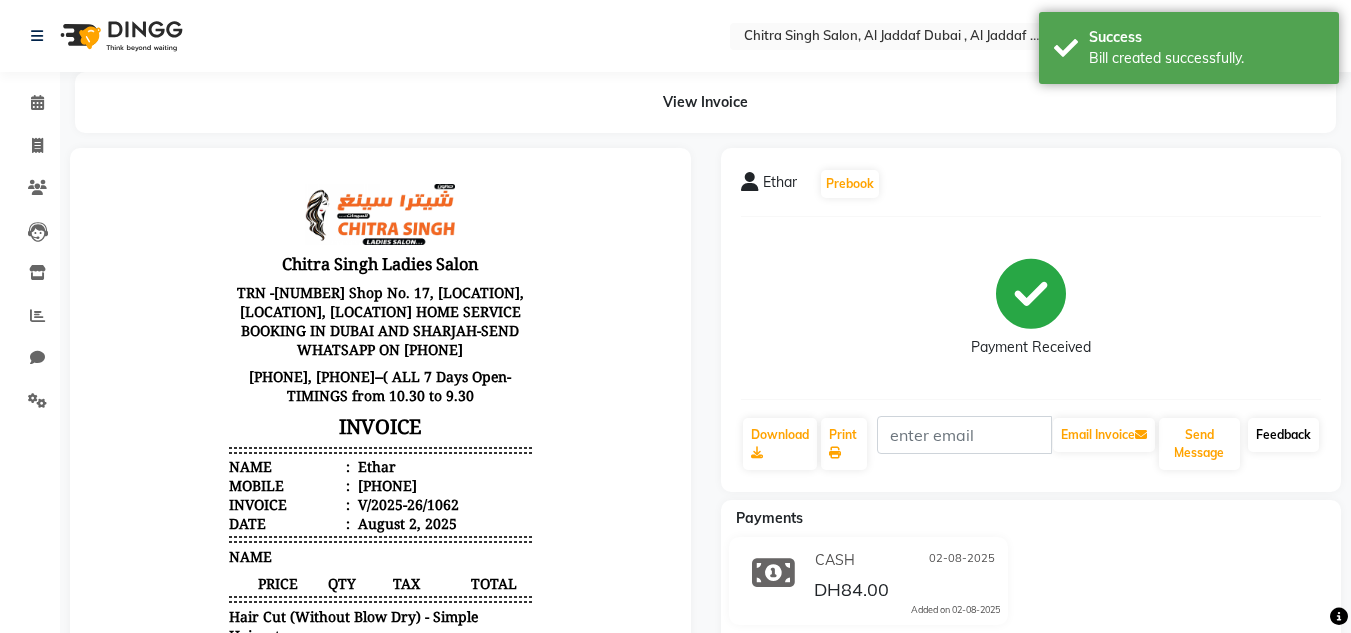 click on "Feedback" 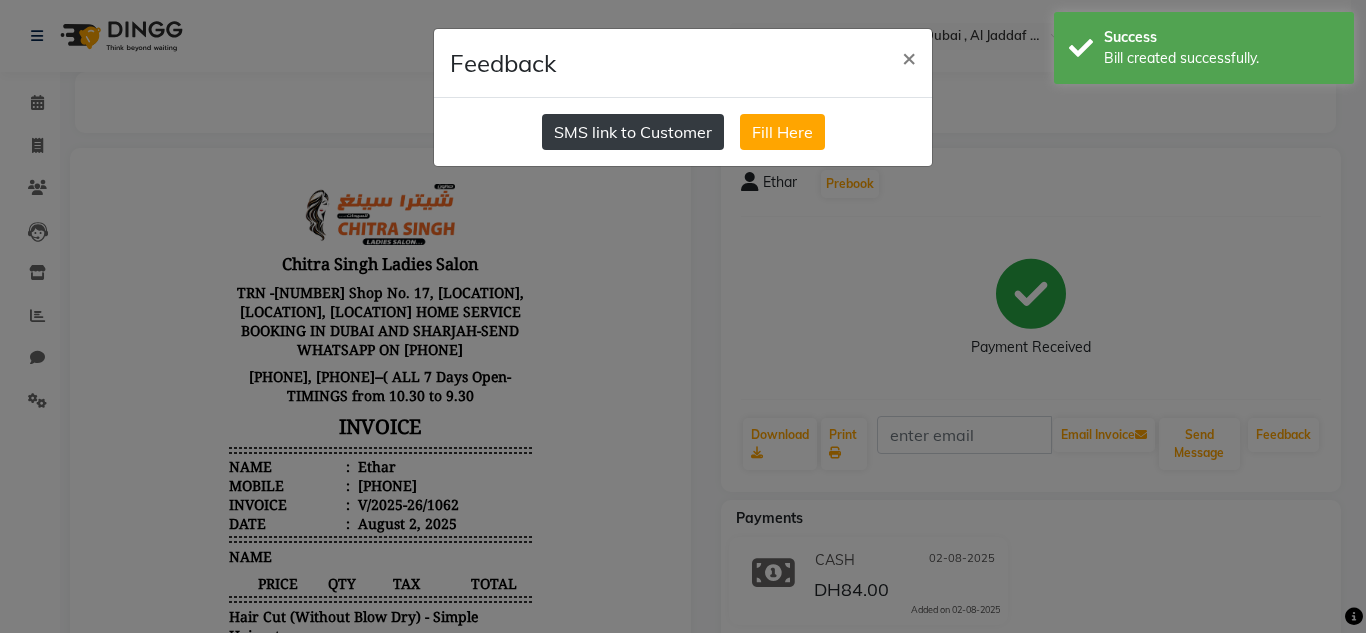 click on "SMS link to Customer" 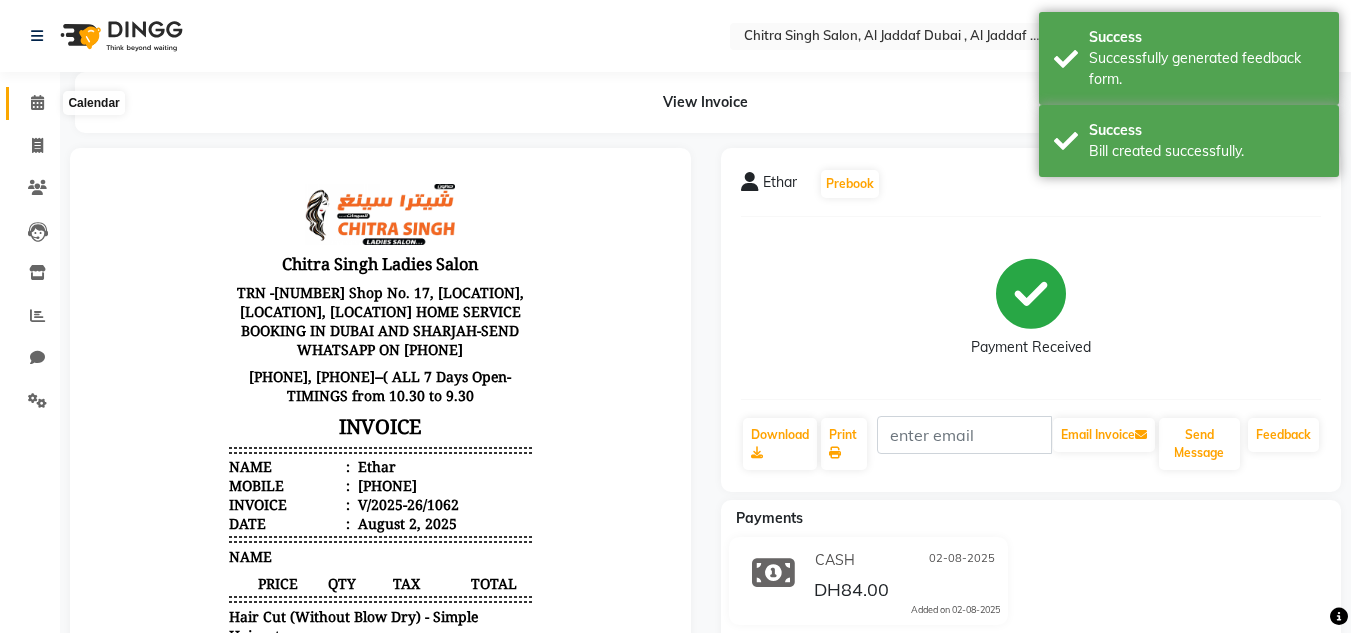 click 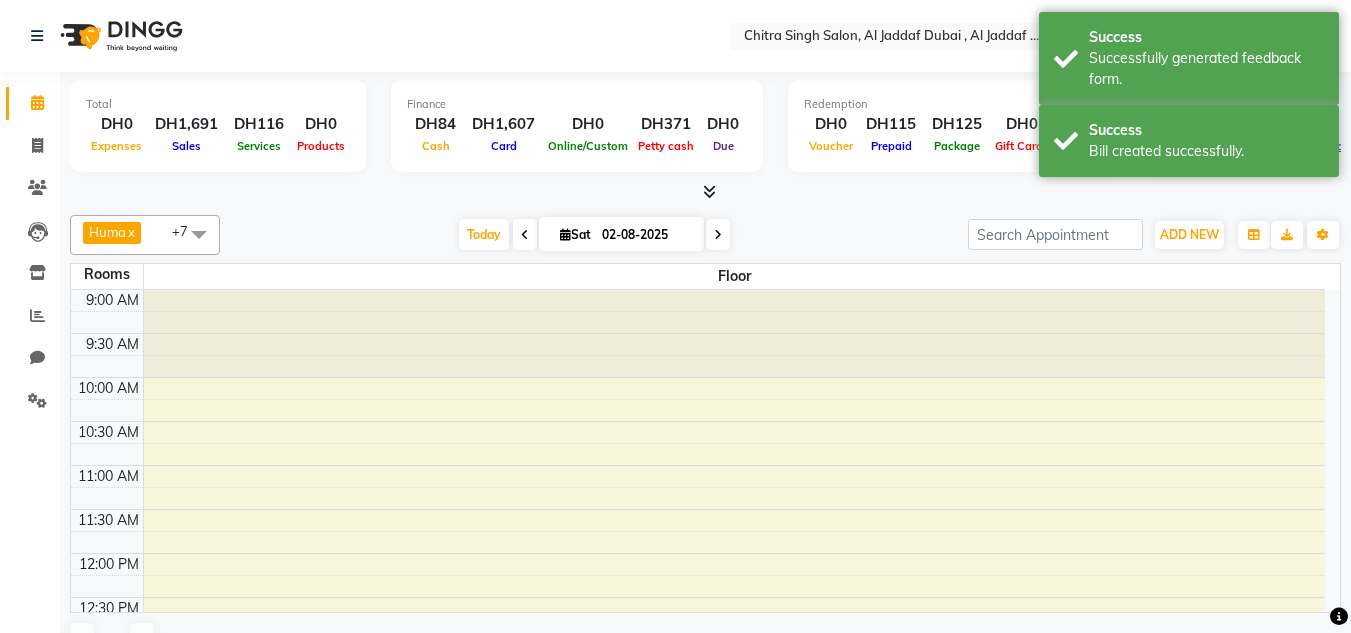 scroll, scrollTop: 0, scrollLeft: 0, axis: both 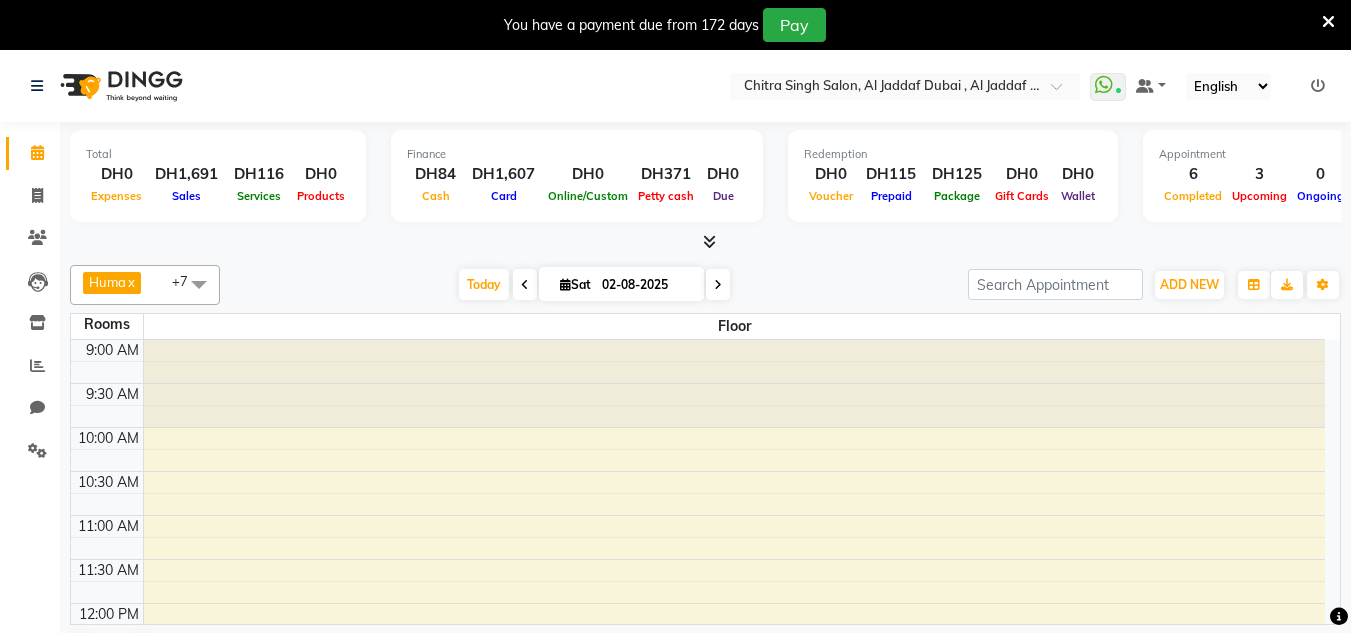 click at bounding box center (1328, 22) 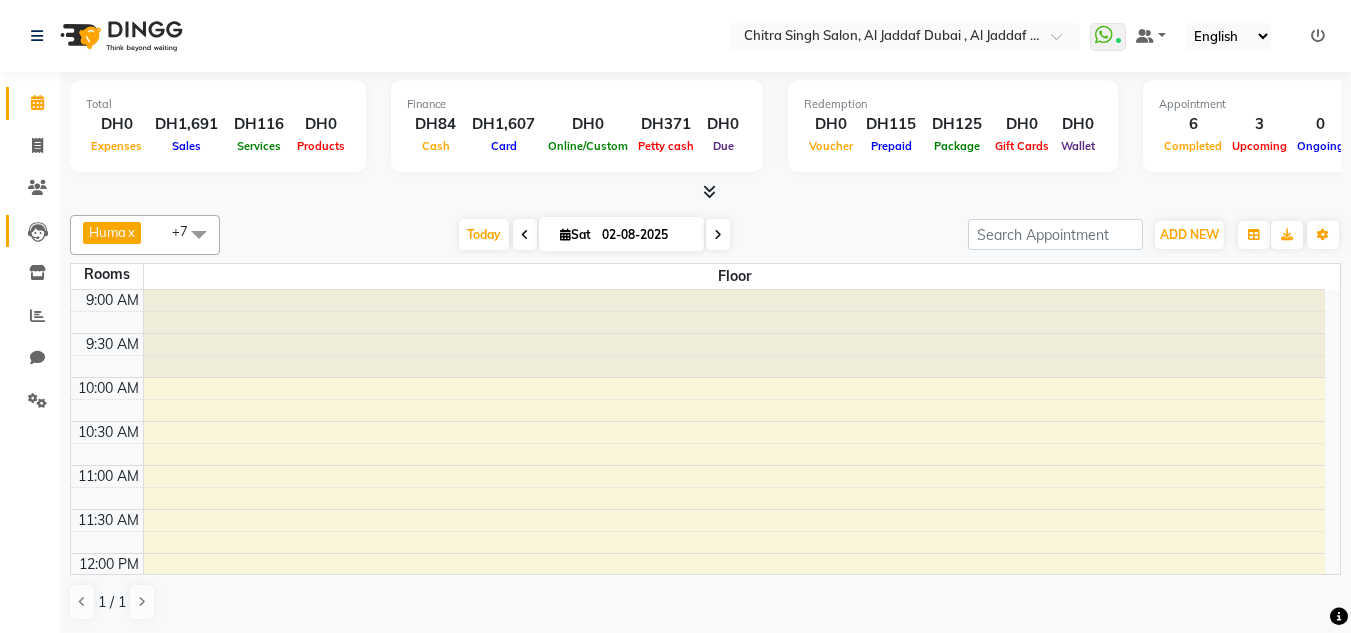 click 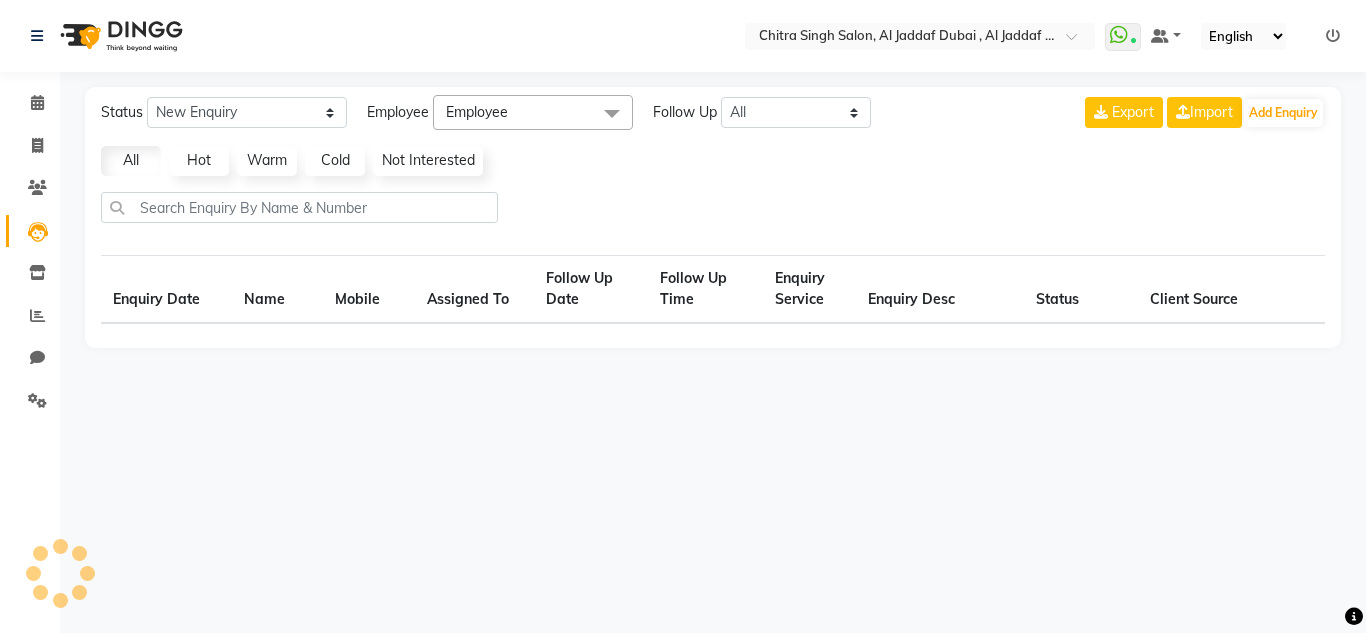 select on "10" 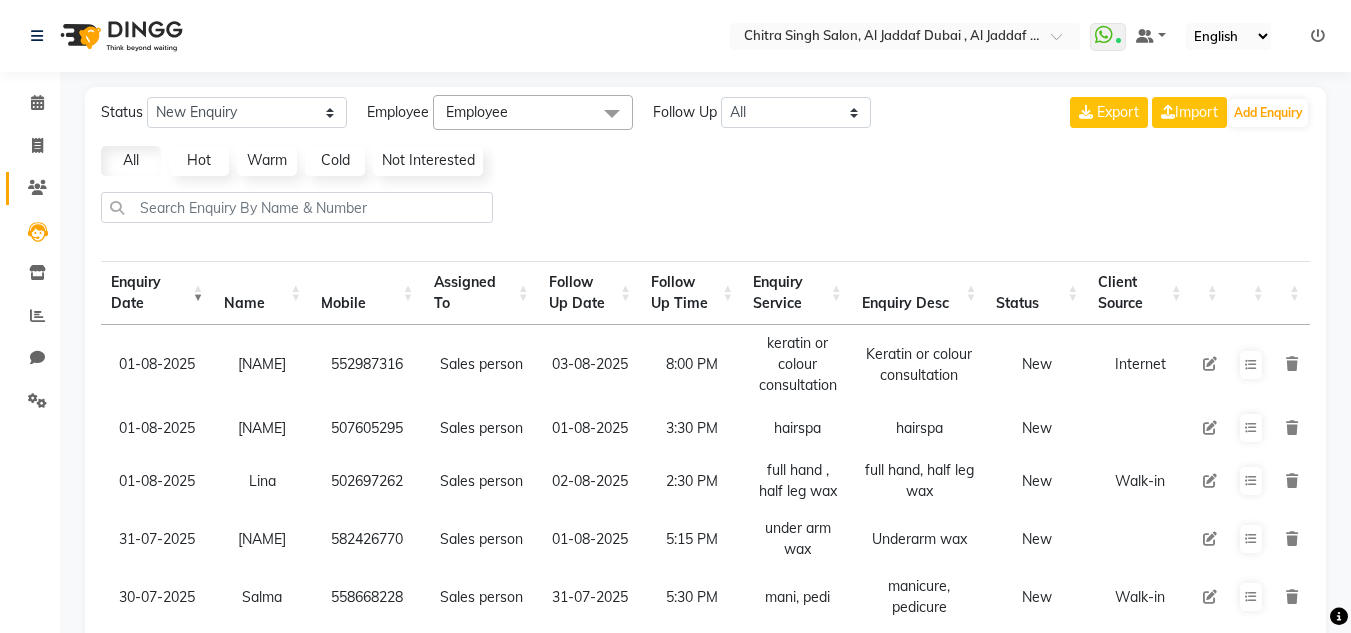 click on "Clients" 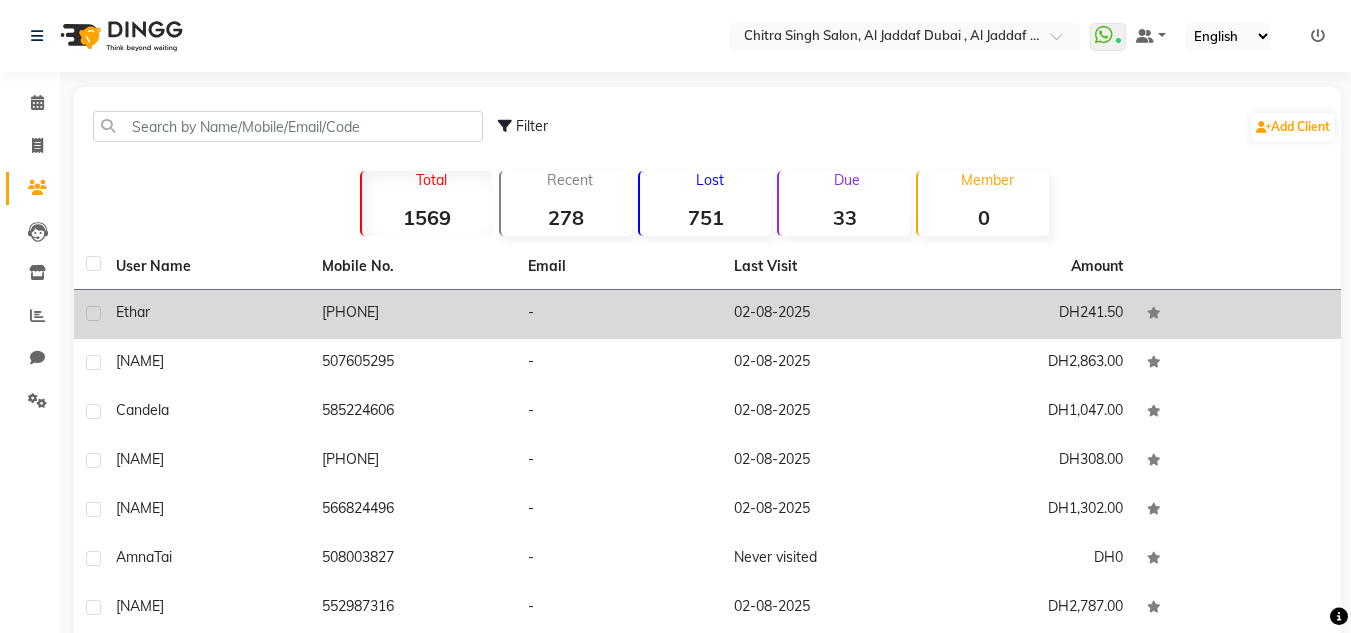 click on "Ethar" 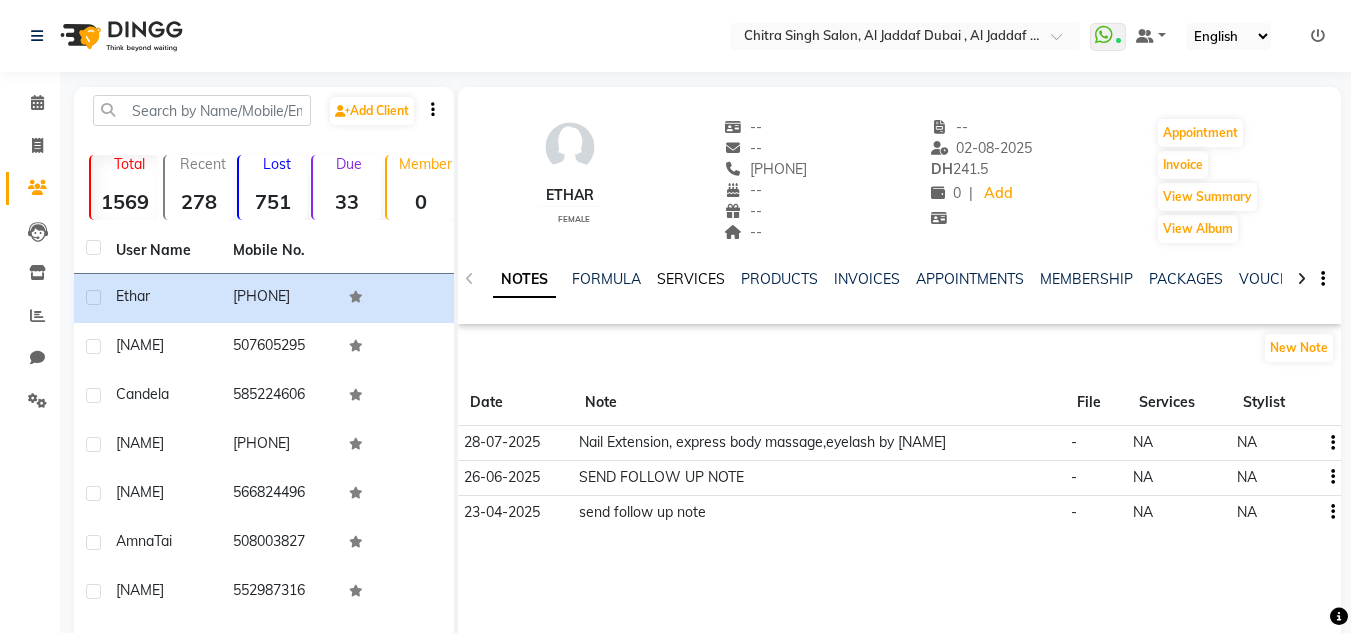 click on "SERVICES" 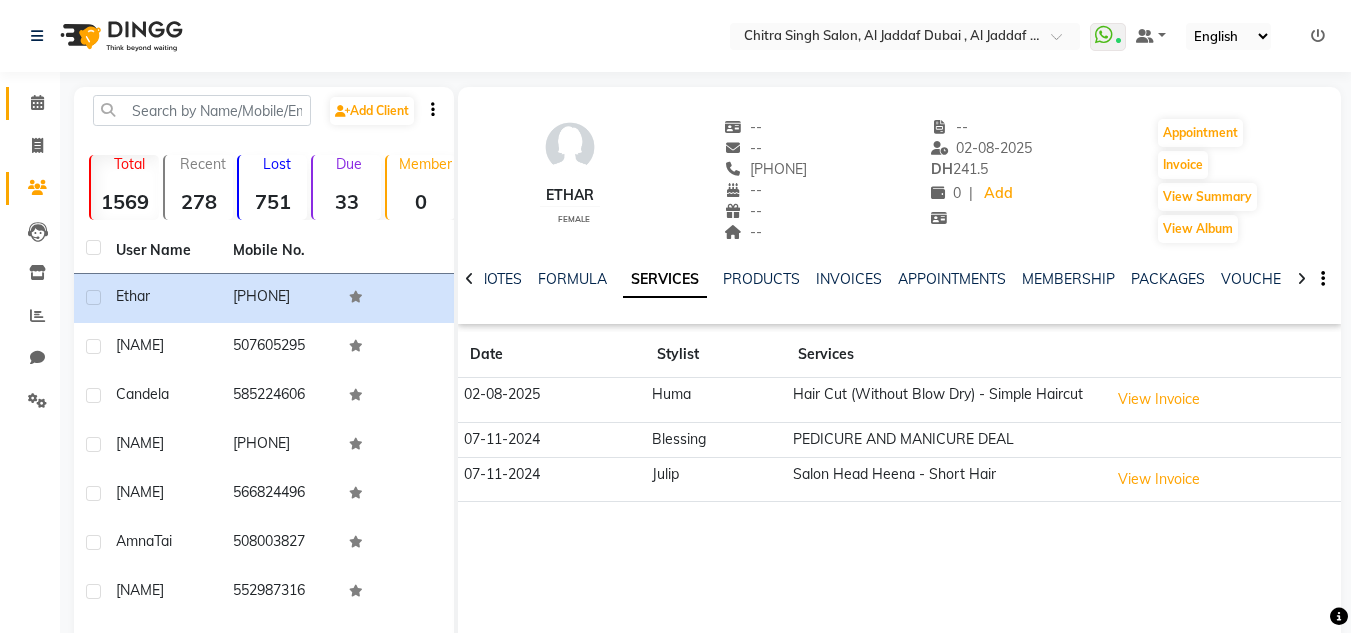 click on "Calendar" 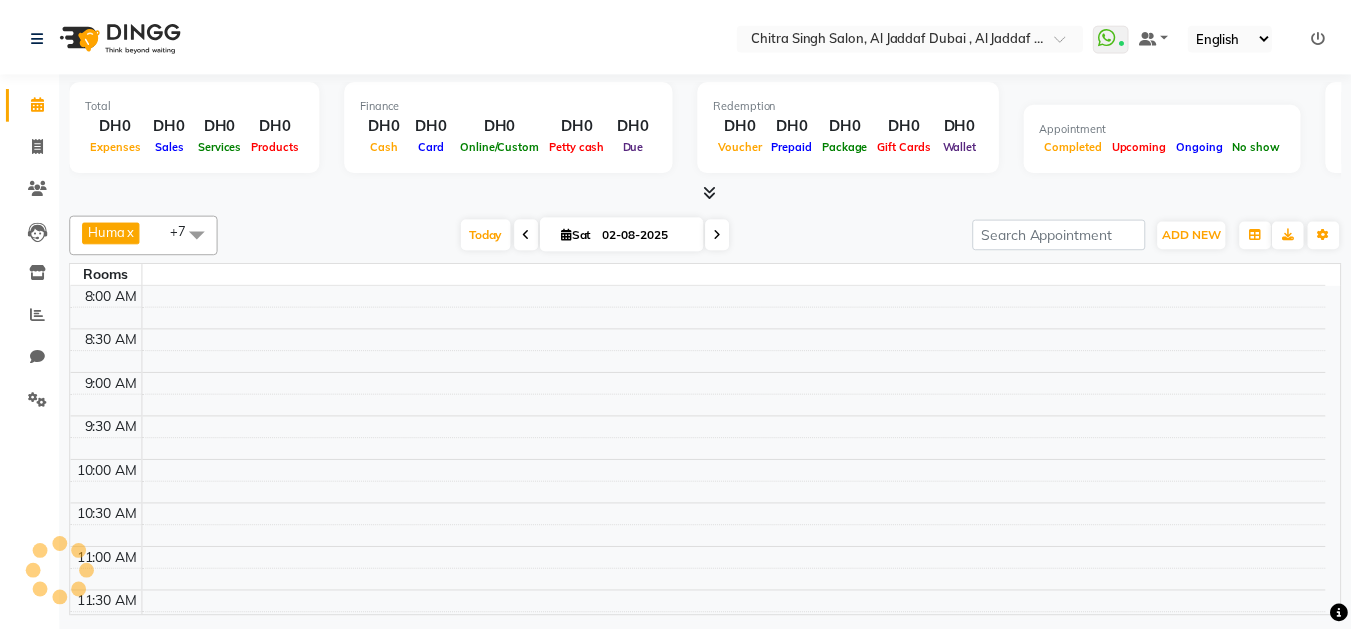 scroll, scrollTop: 0, scrollLeft: 0, axis: both 